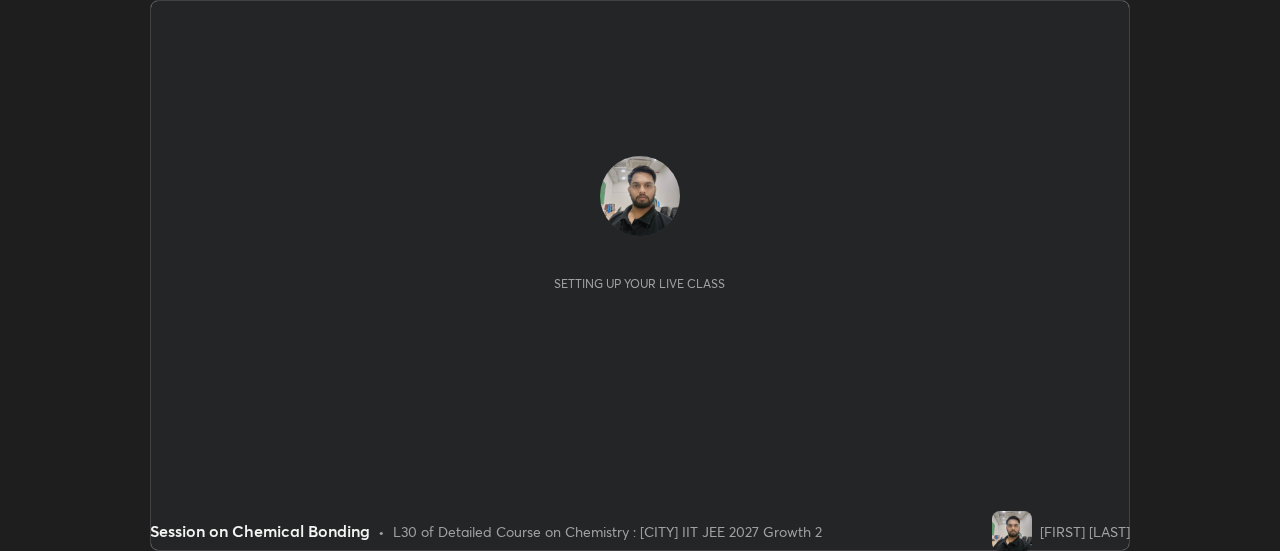 scroll, scrollTop: 0, scrollLeft: 0, axis: both 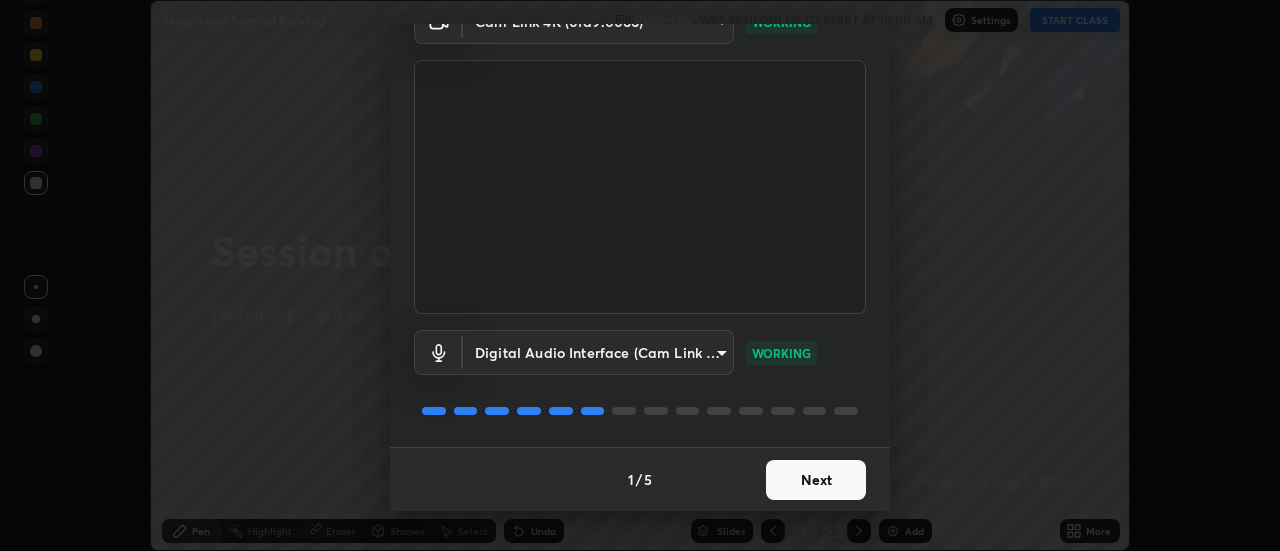 click on "Next" at bounding box center [816, 480] 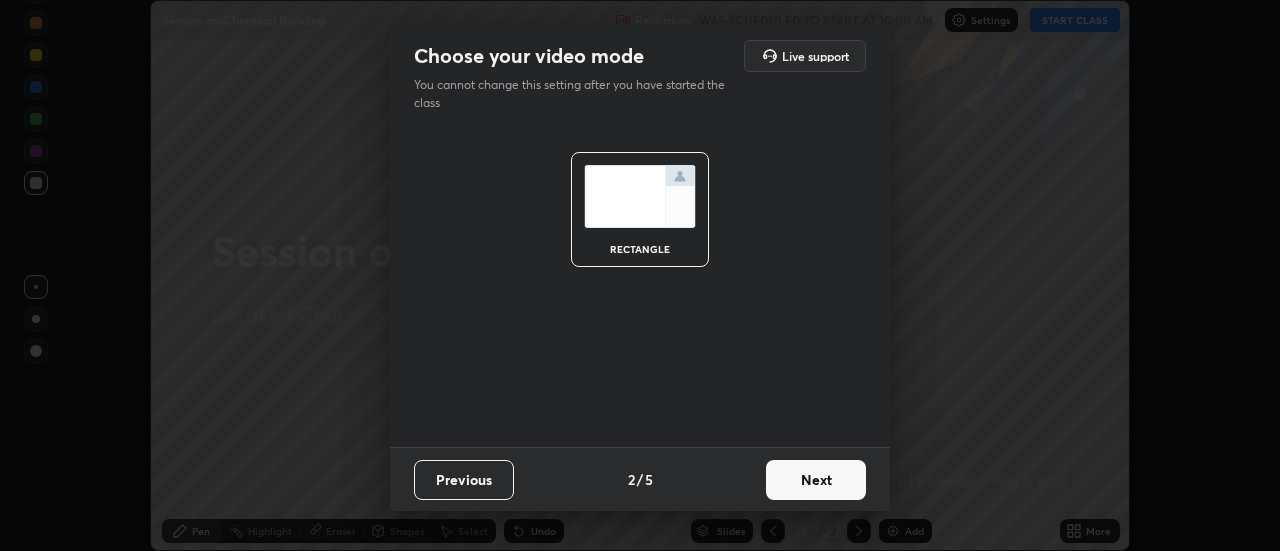 scroll, scrollTop: 0, scrollLeft: 0, axis: both 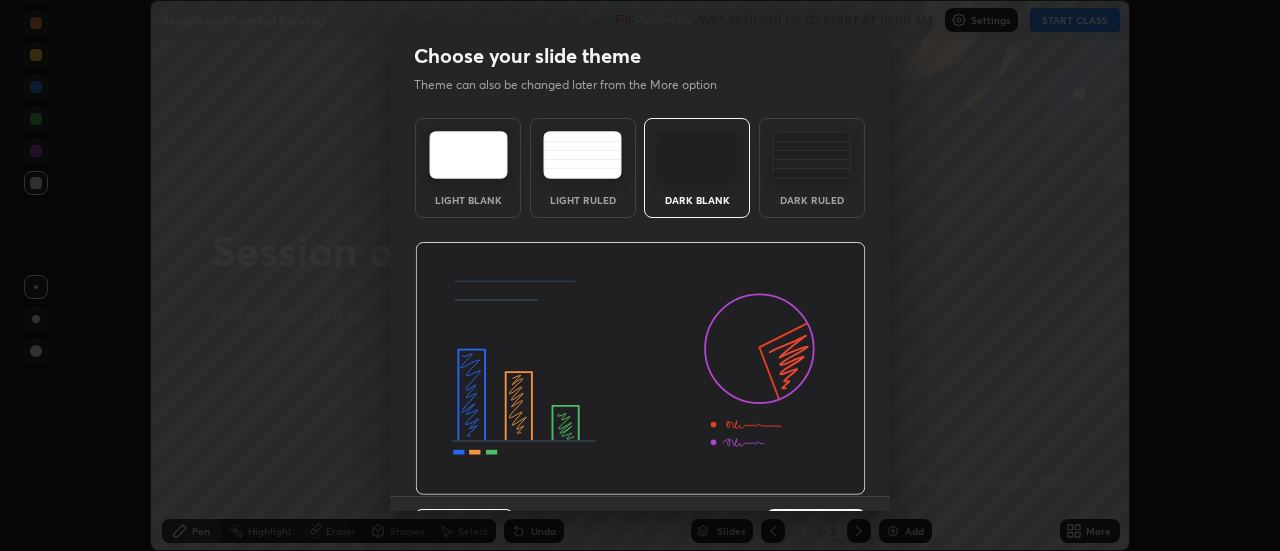click at bounding box center [640, 369] 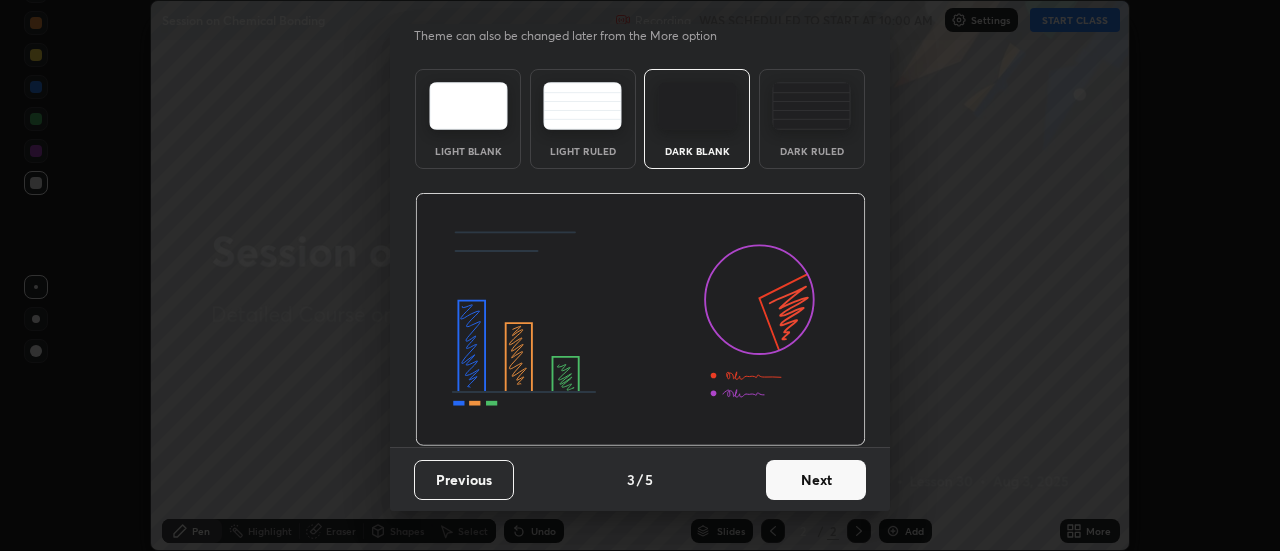 click on "Next" at bounding box center (816, 480) 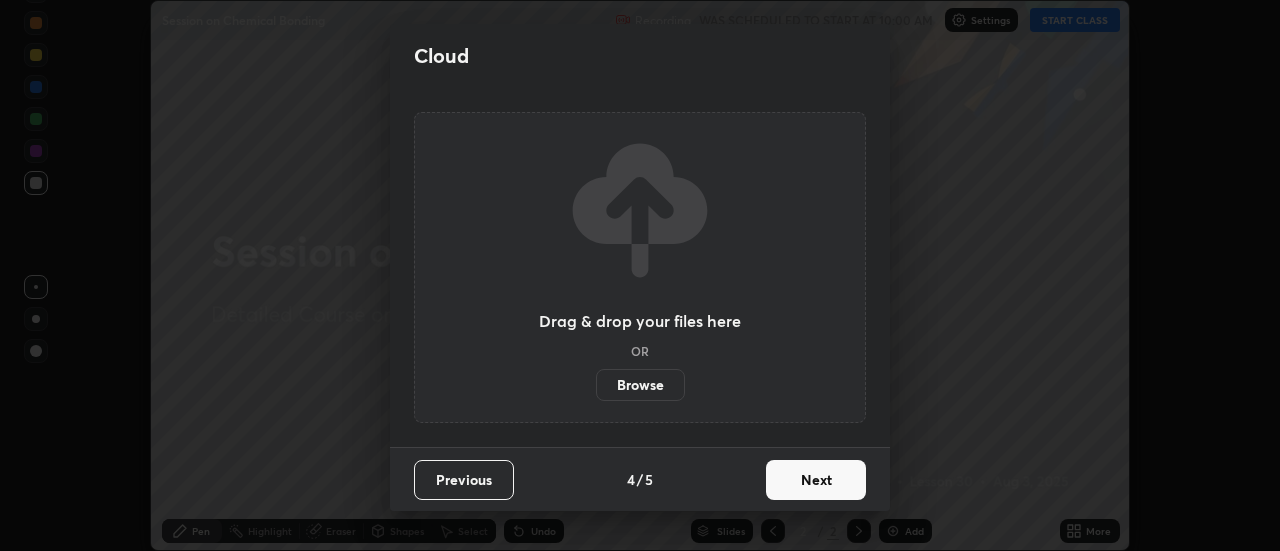 scroll, scrollTop: 0, scrollLeft: 0, axis: both 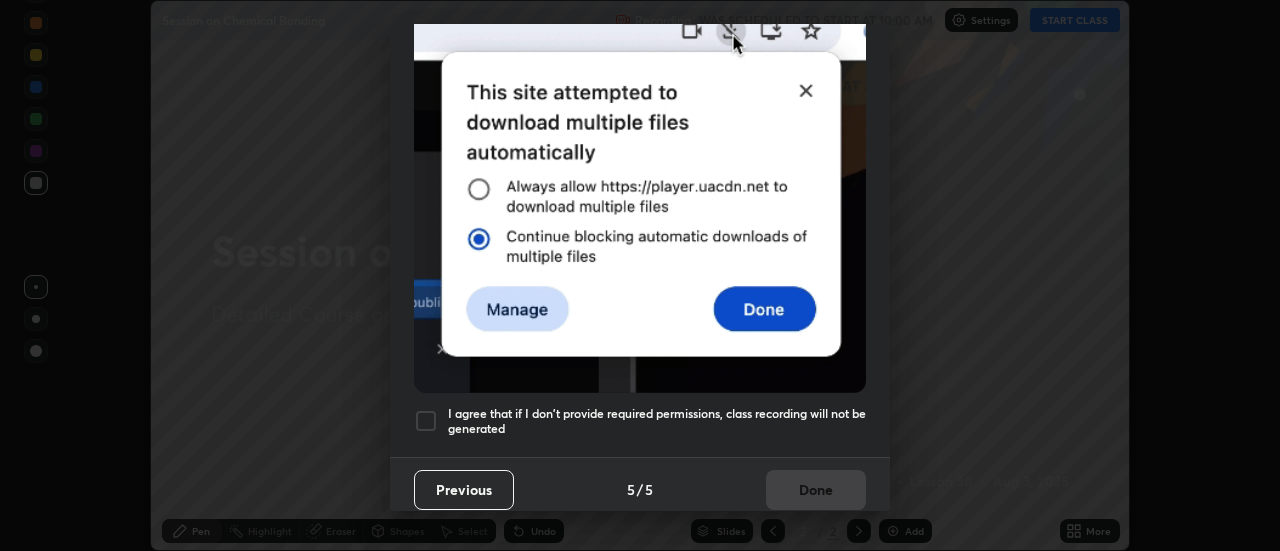 click on "I agree that if I don't provide required permissions, class recording will not be generated" at bounding box center [657, 421] 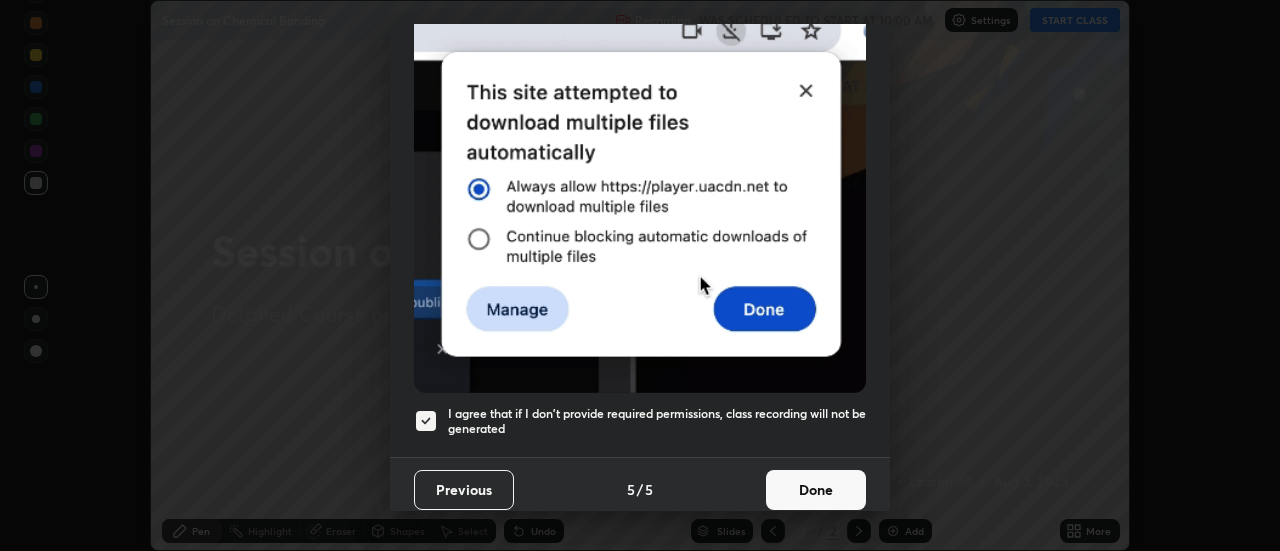 click on "Done" at bounding box center [816, 490] 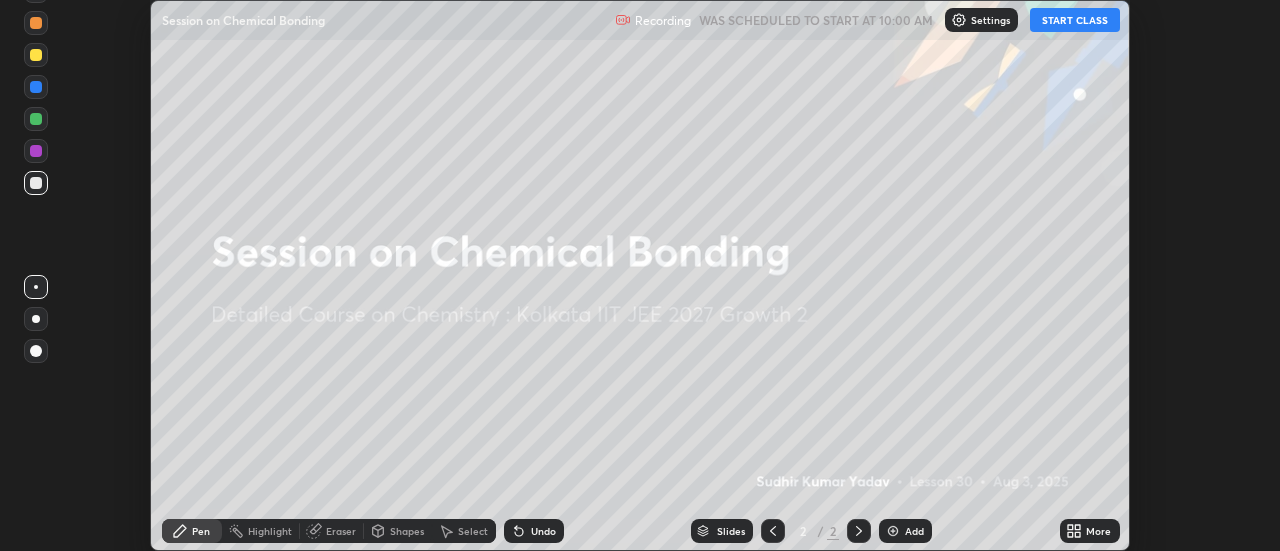 click on "START CLASS" at bounding box center [1075, 20] 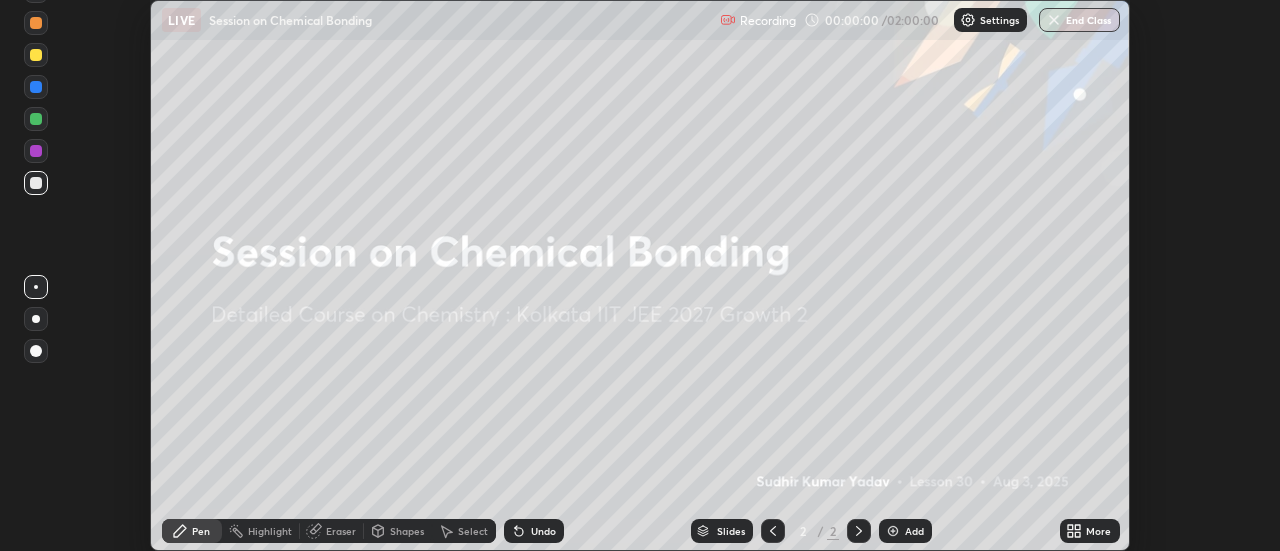 click 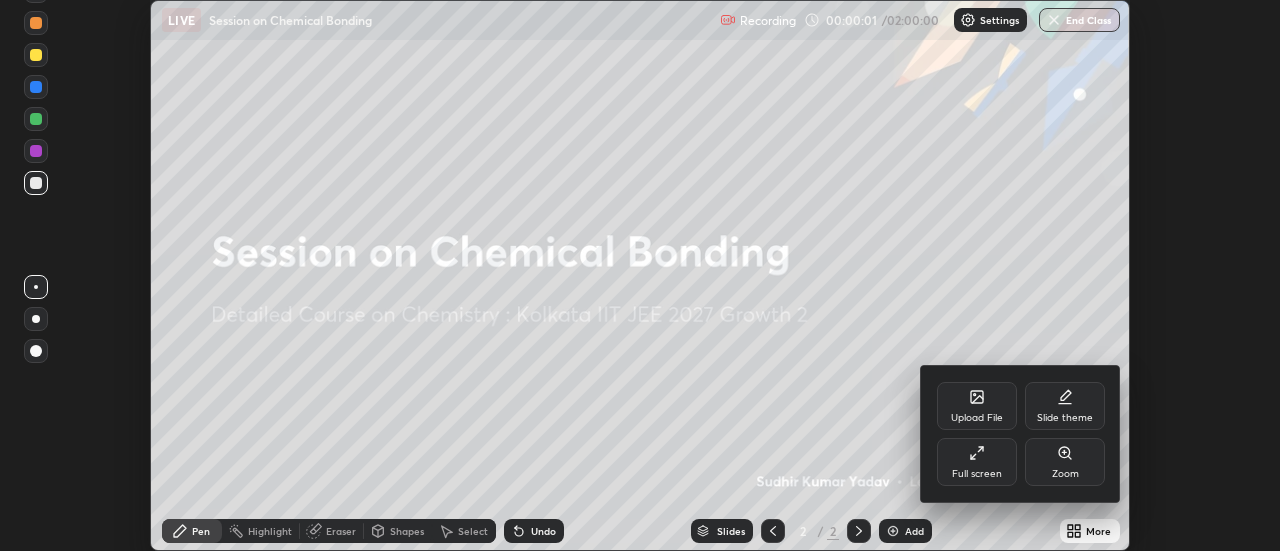click on "Full screen" at bounding box center [977, 462] 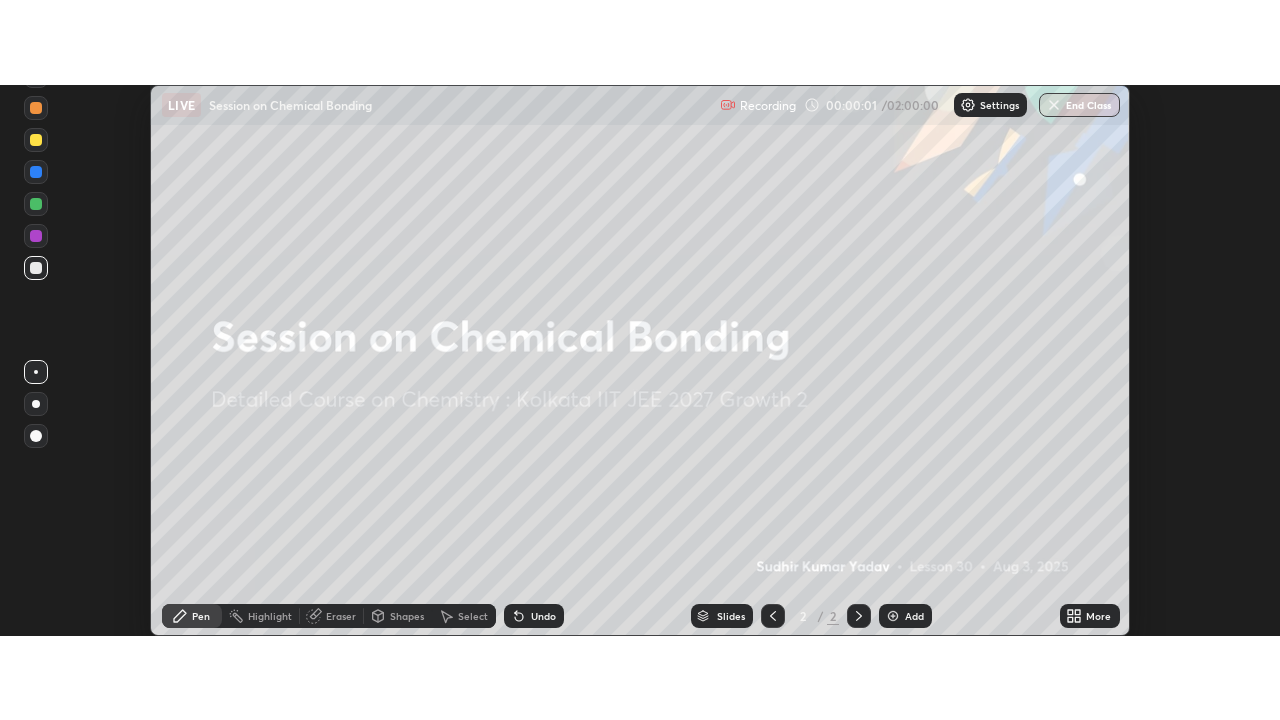 scroll, scrollTop: 99280, scrollLeft: 98720, axis: both 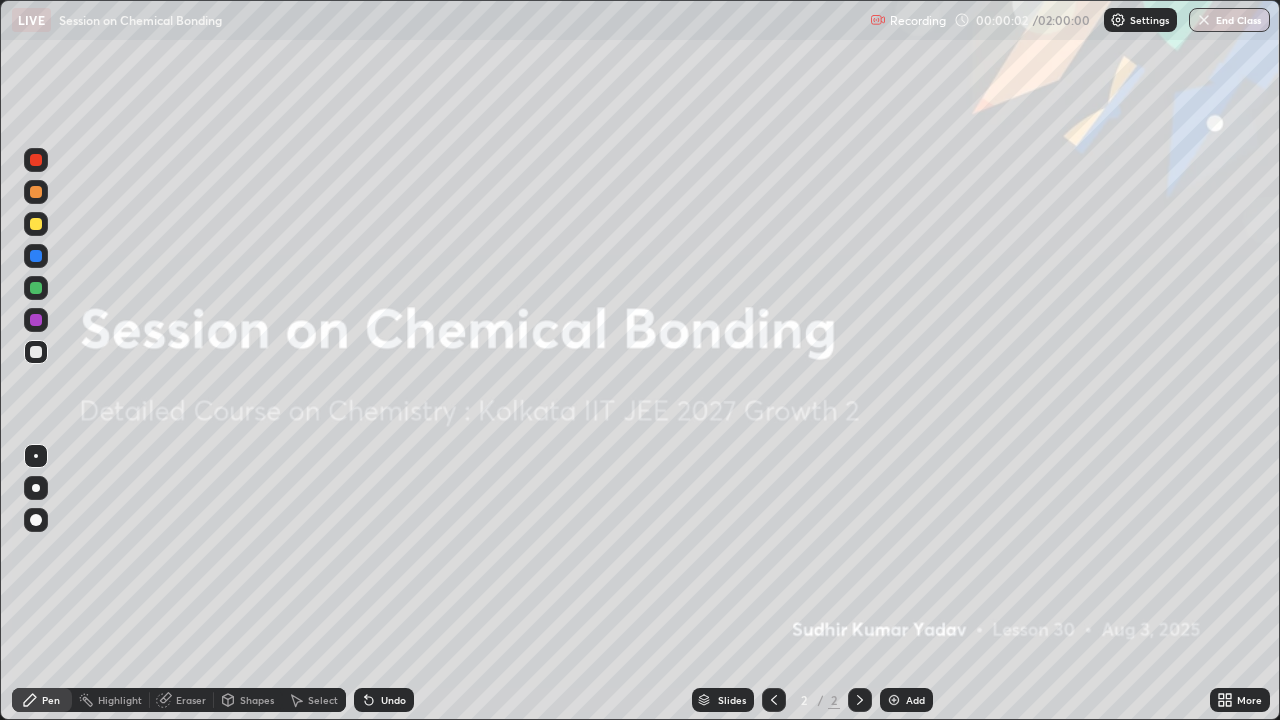 click on "Add" at bounding box center (906, 700) 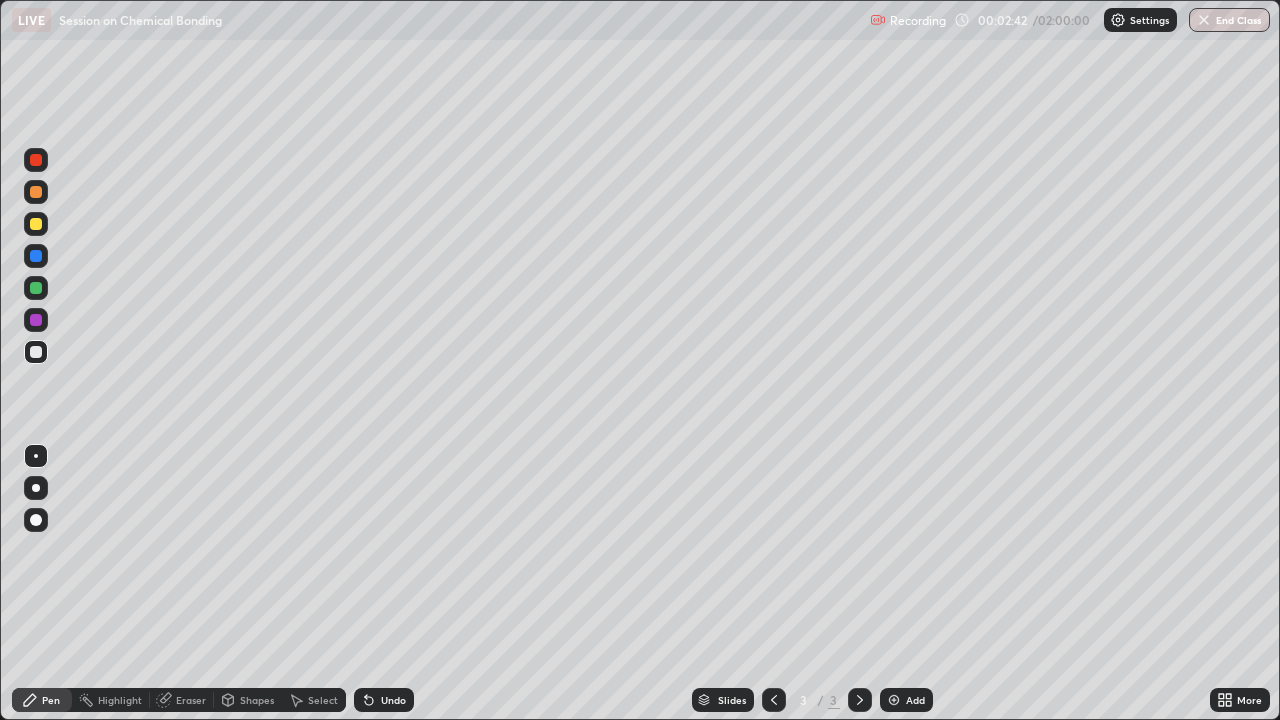 click on "Undo" at bounding box center (393, 700) 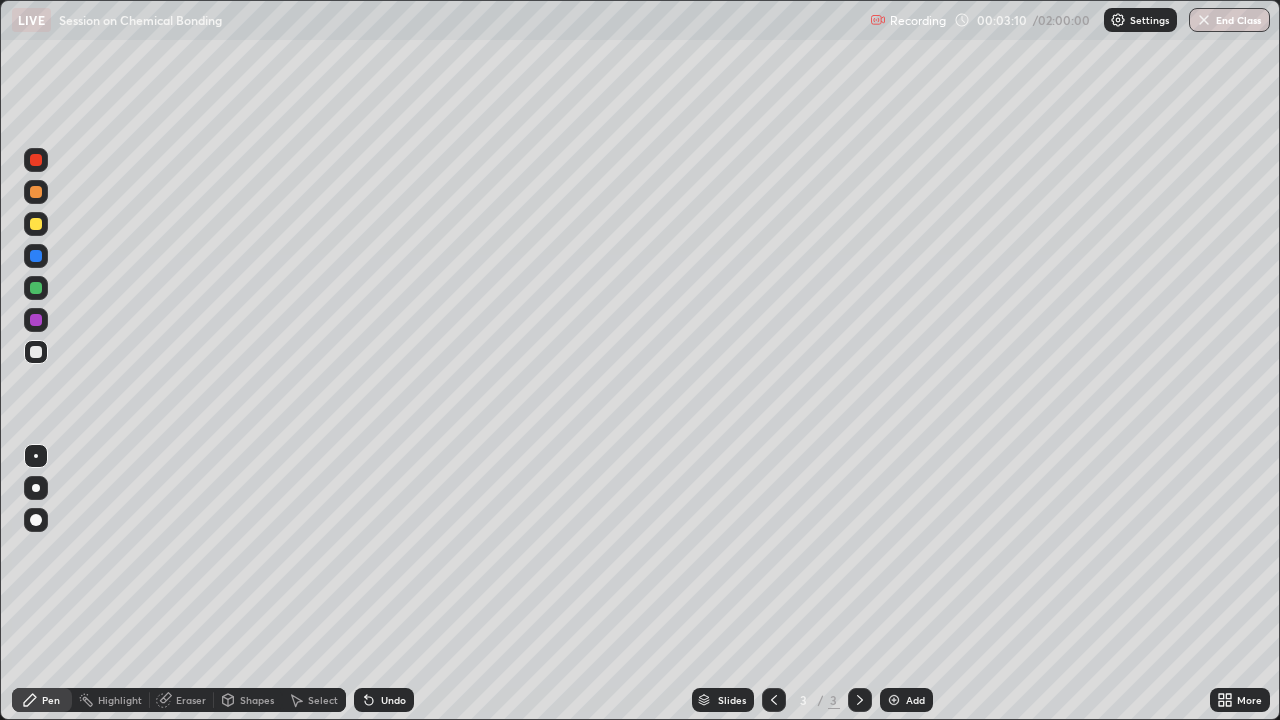 click on "Eraser" at bounding box center (191, 700) 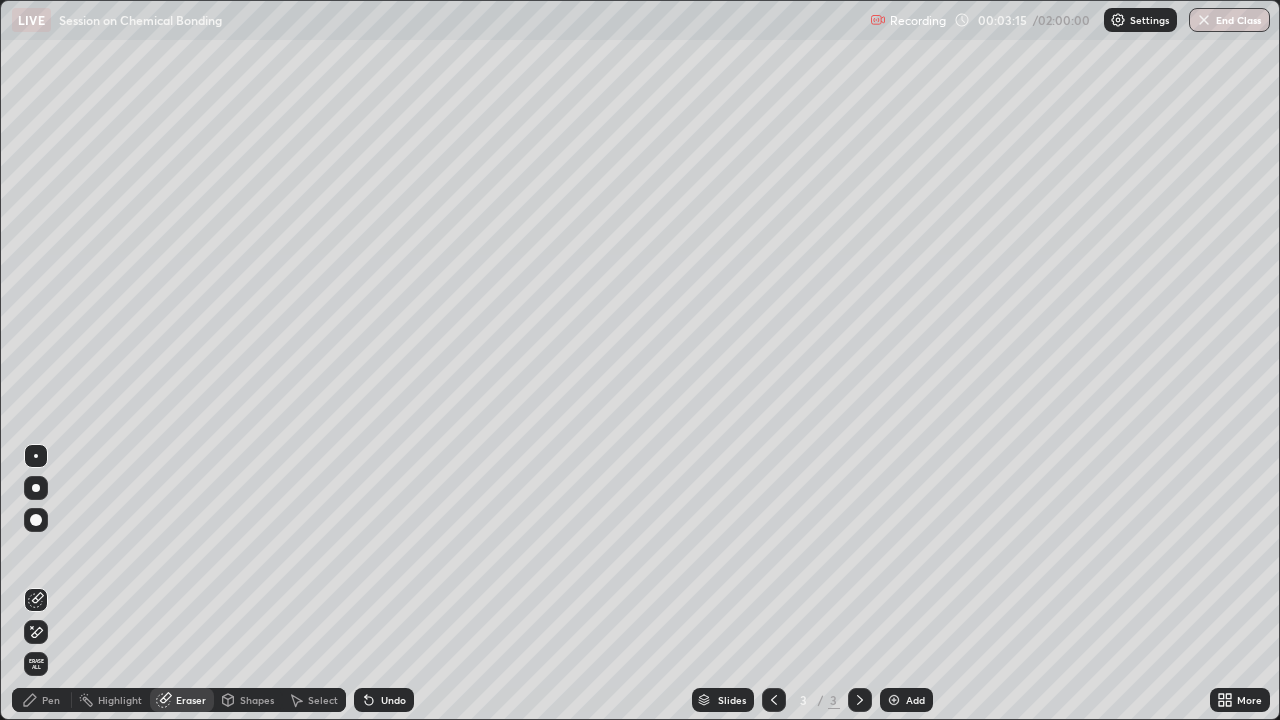 click on "Pen" at bounding box center (51, 700) 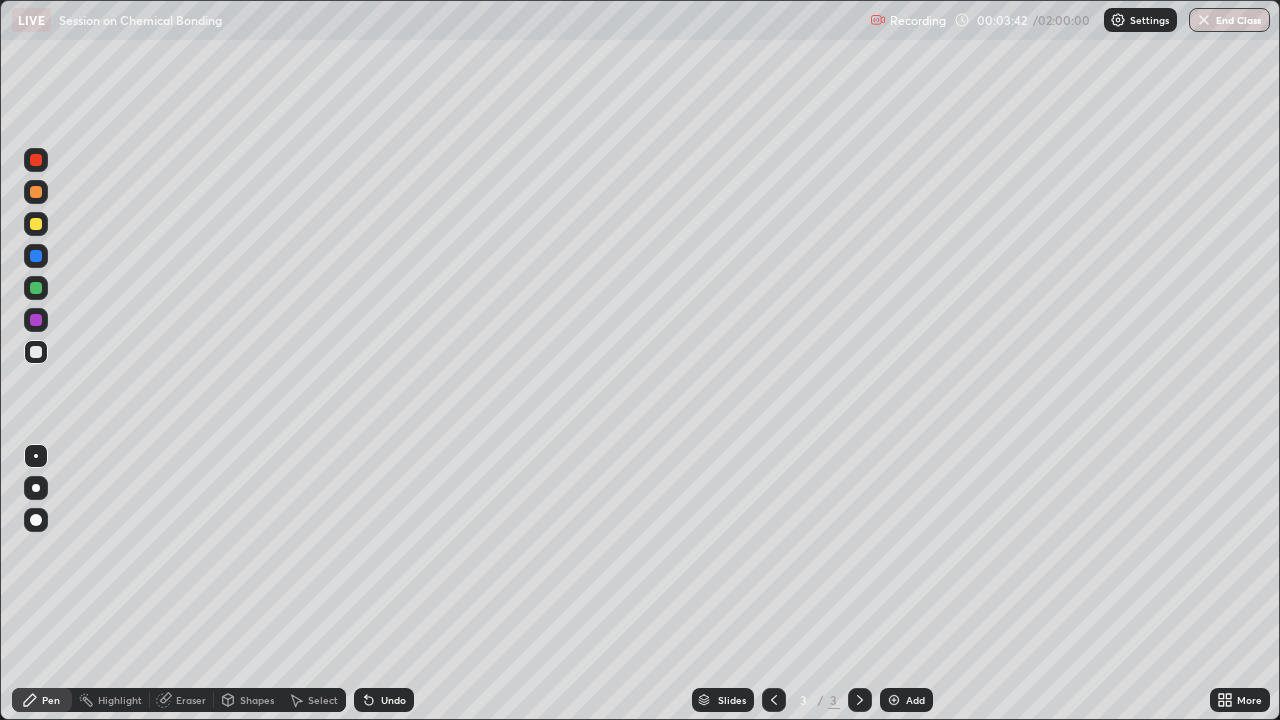 click on "Select" at bounding box center [323, 700] 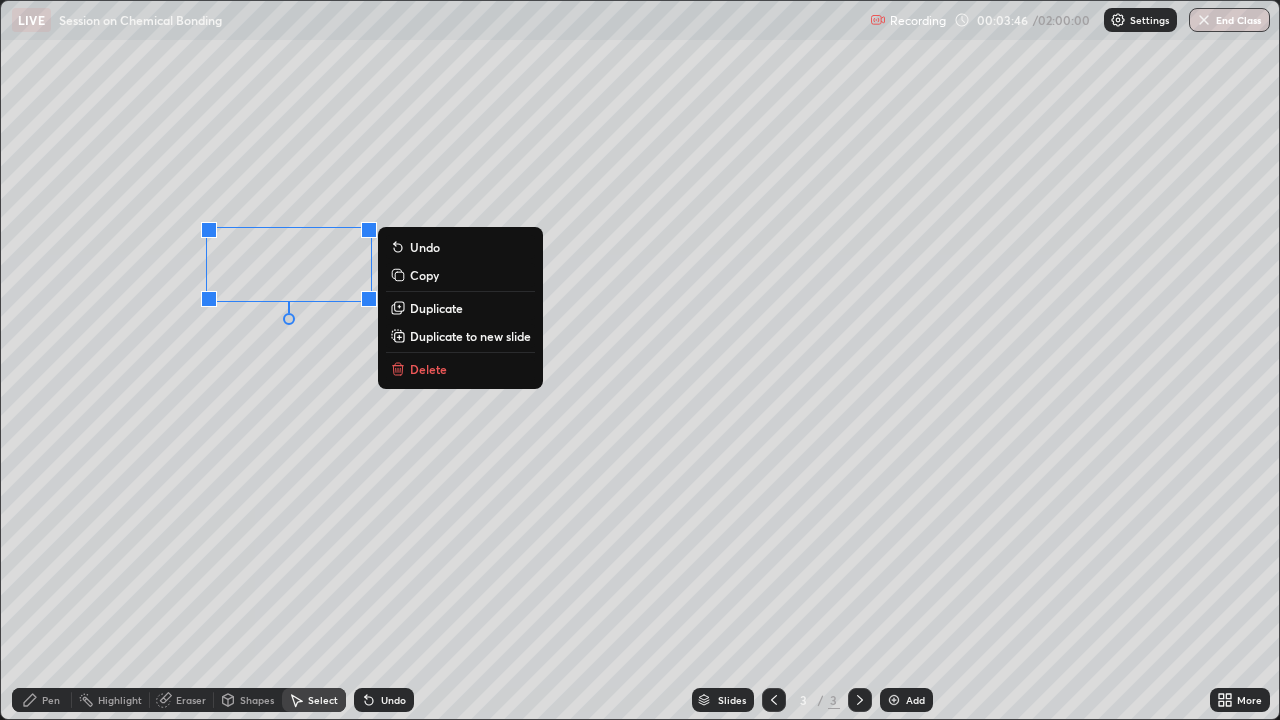 click on "Pen" at bounding box center (51, 700) 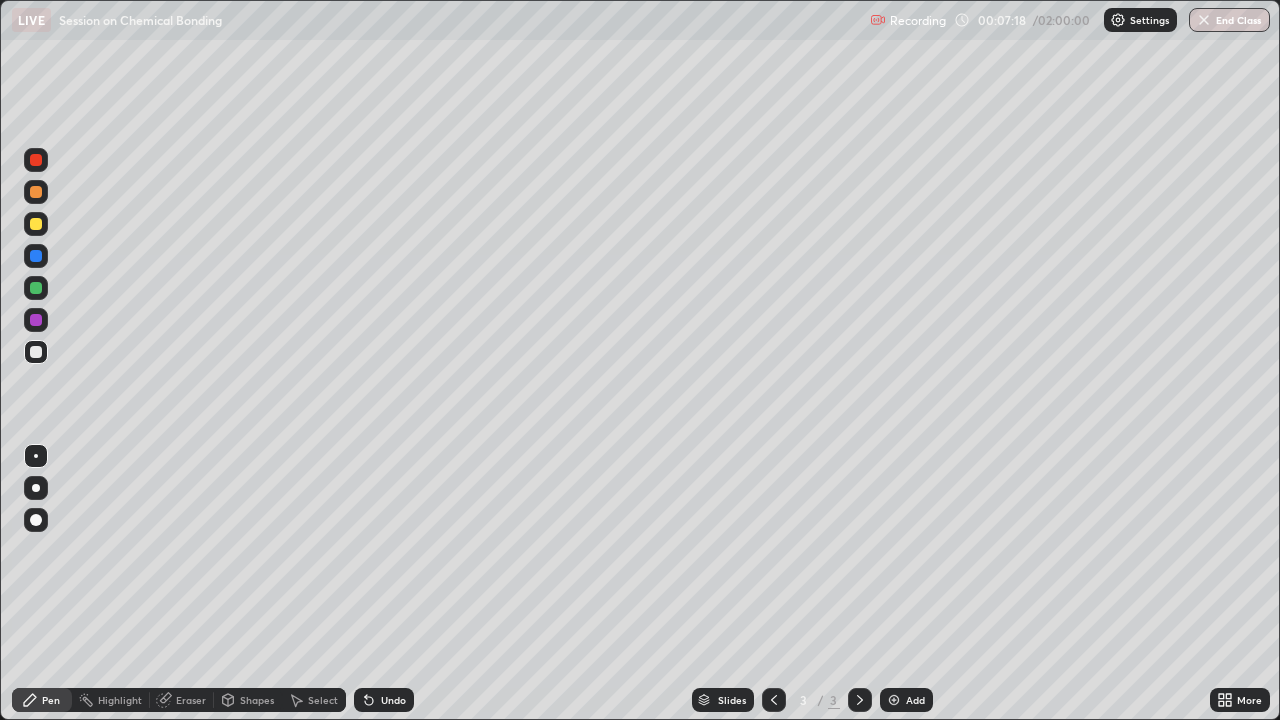 click on "Eraser" at bounding box center (191, 700) 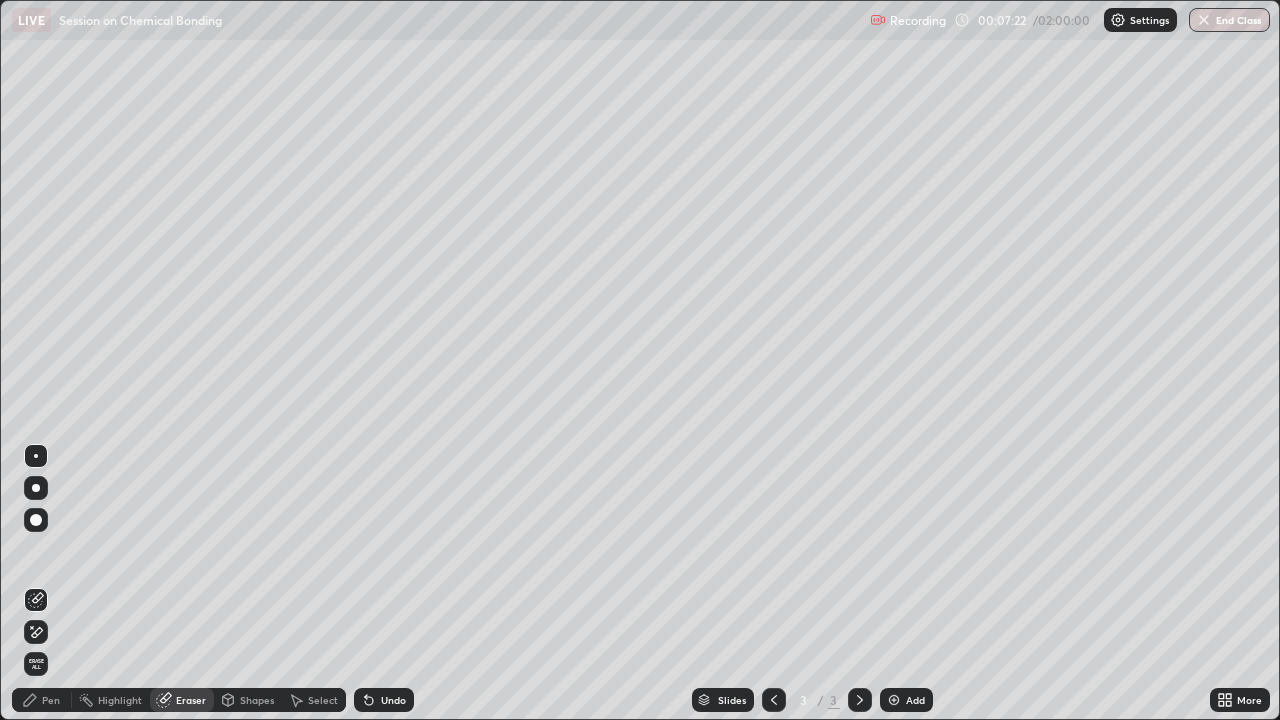 click on "Pen" at bounding box center (51, 700) 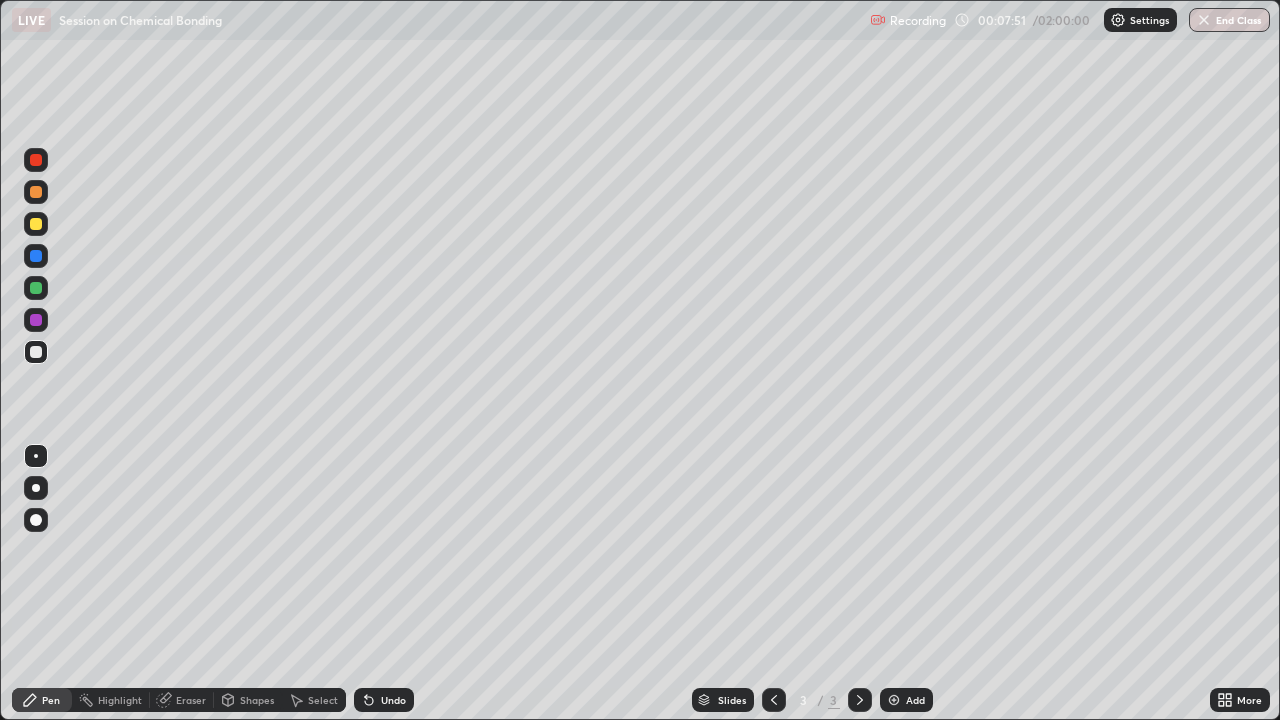 click 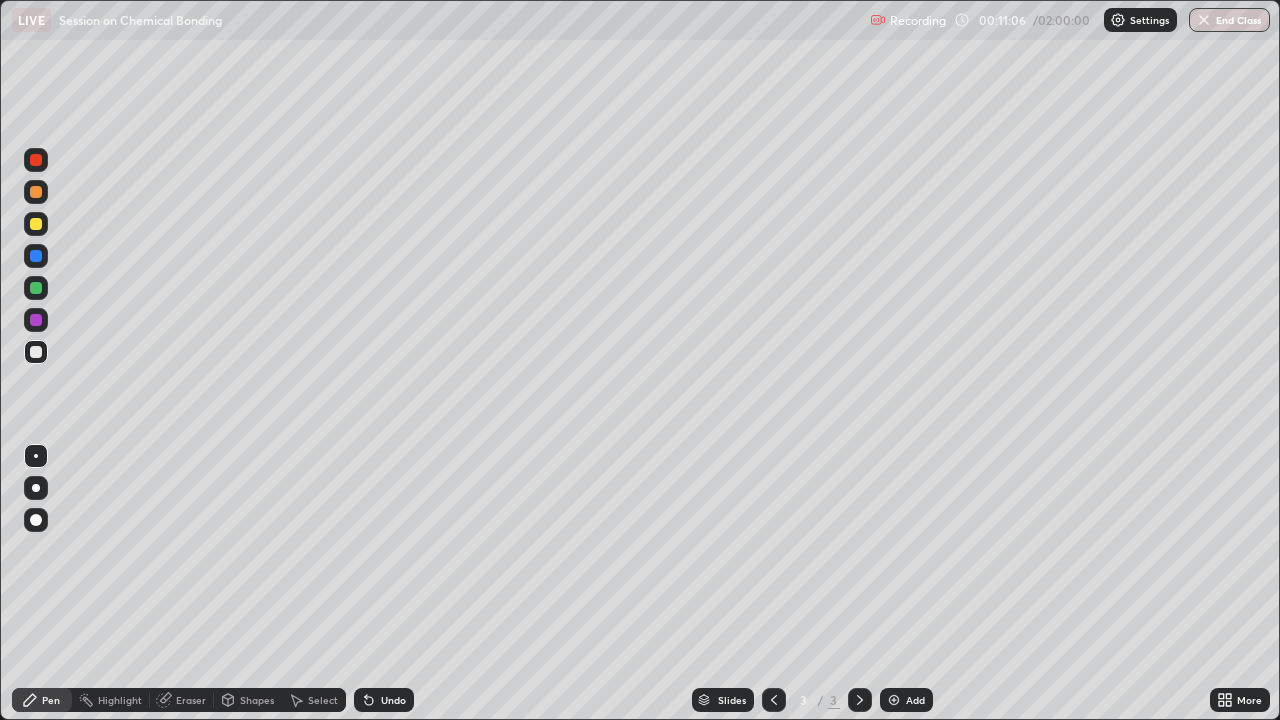 click at bounding box center [894, 700] 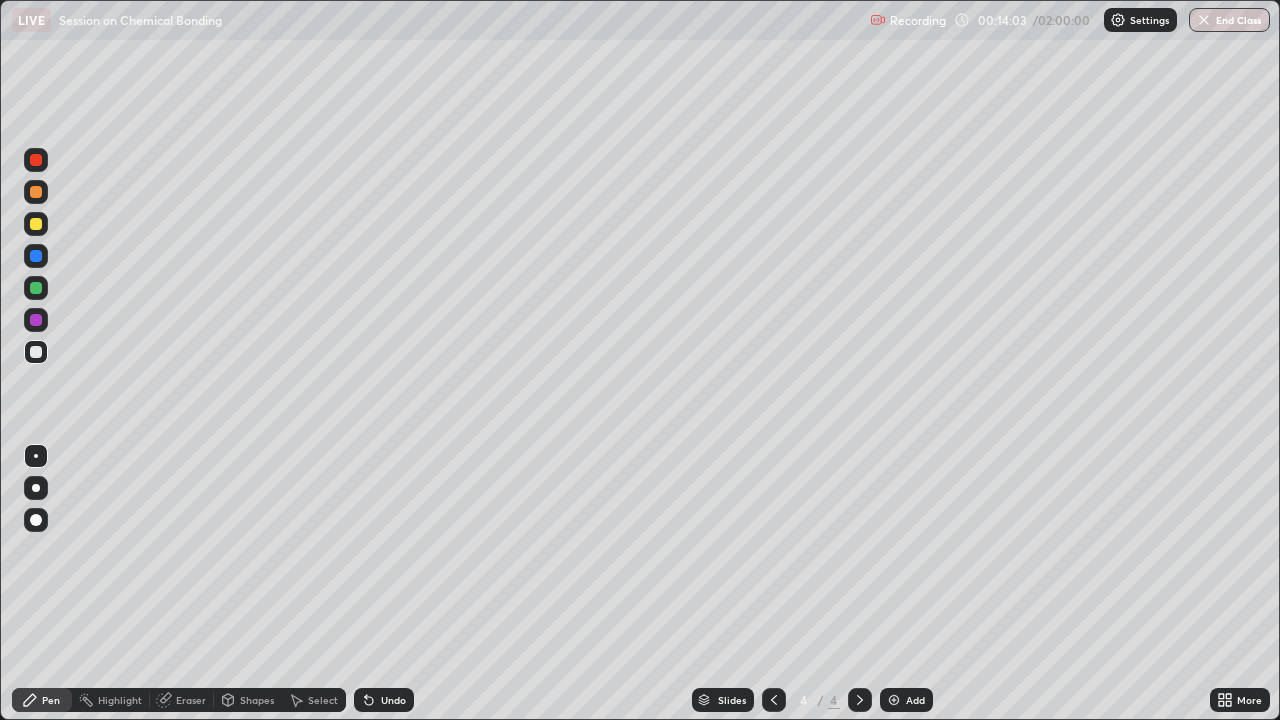 click 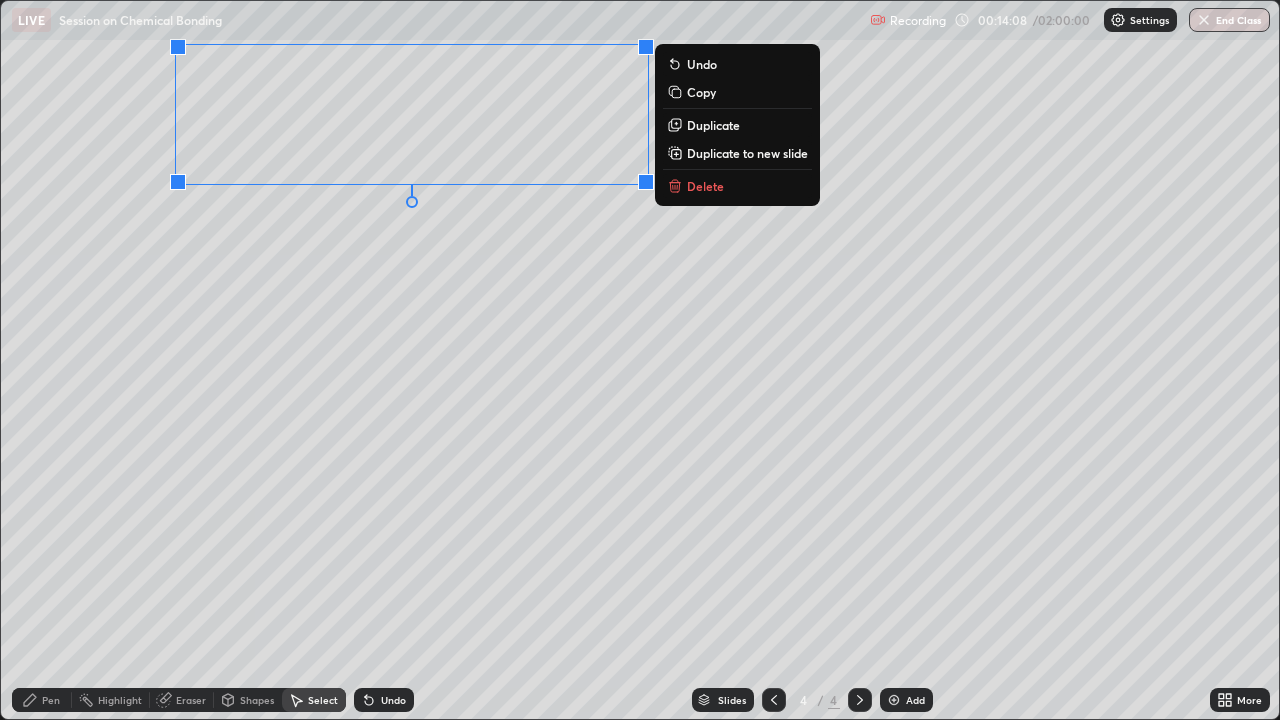 click on "Pen" at bounding box center [42, 700] 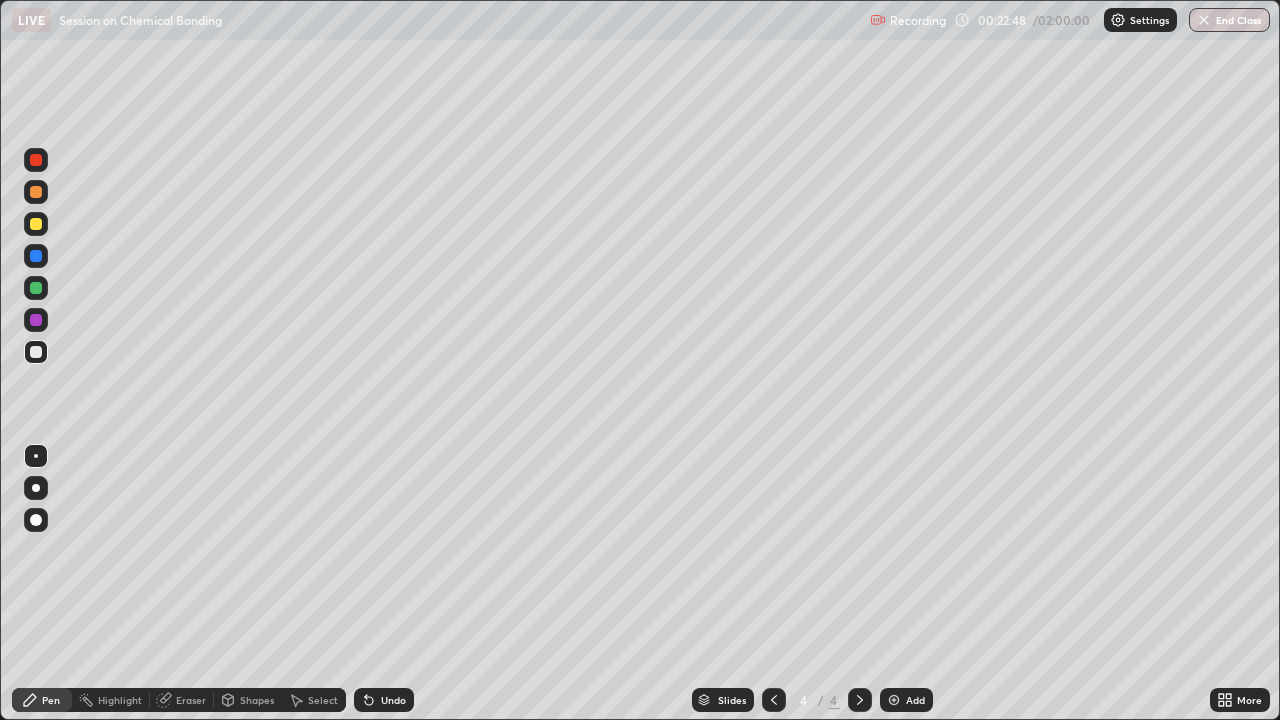 click on "Eraser" at bounding box center (182, 700) 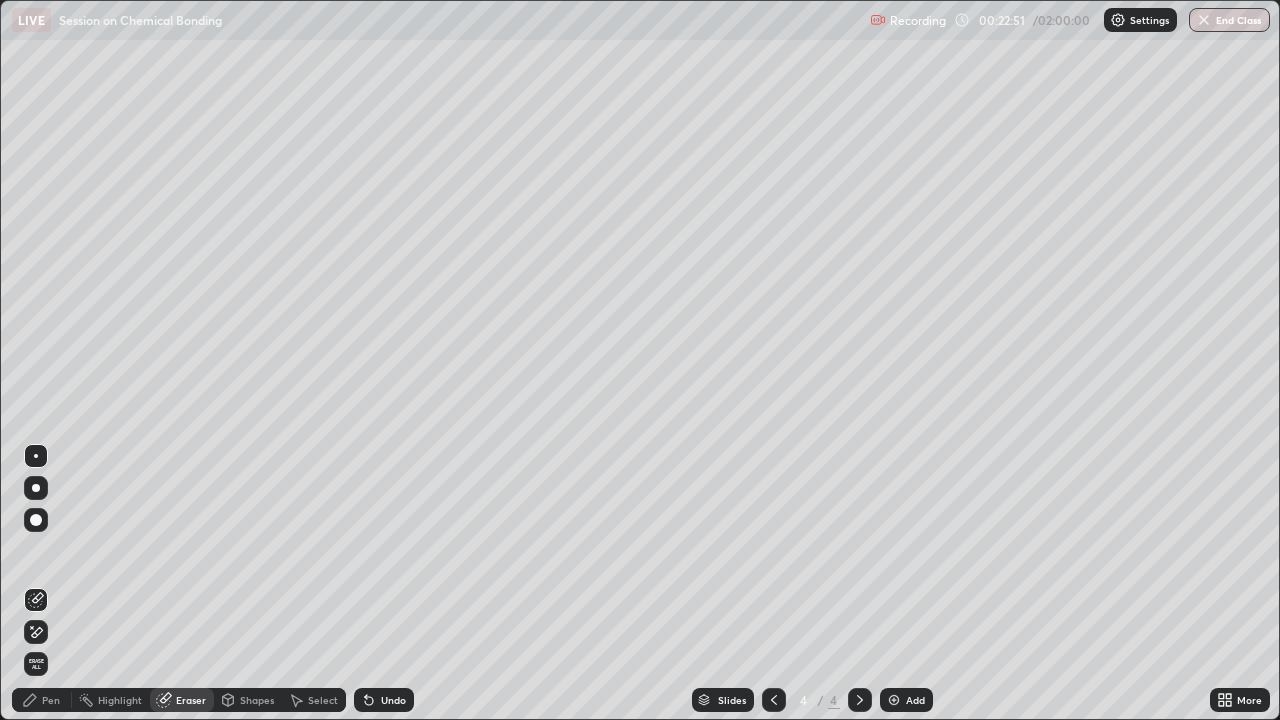 click on "Pen" at bounding box center (51, 700) 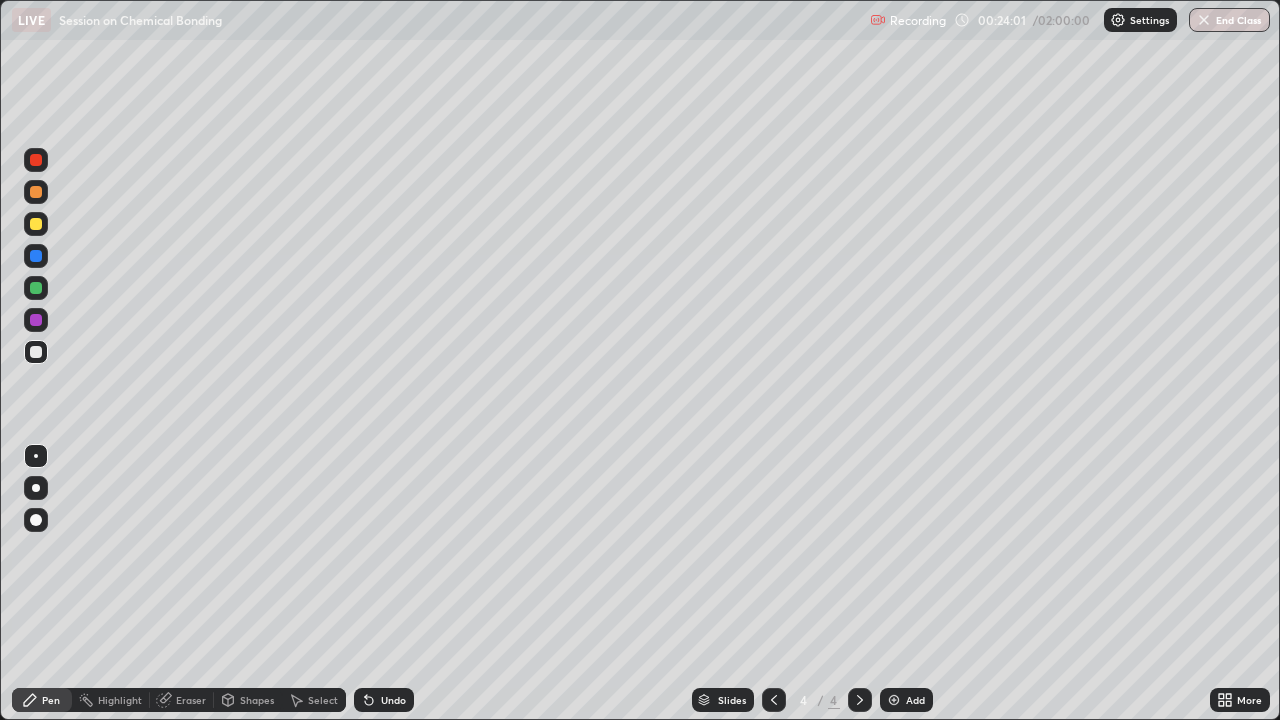 click on "Undo" at bounding box center (393, 700) 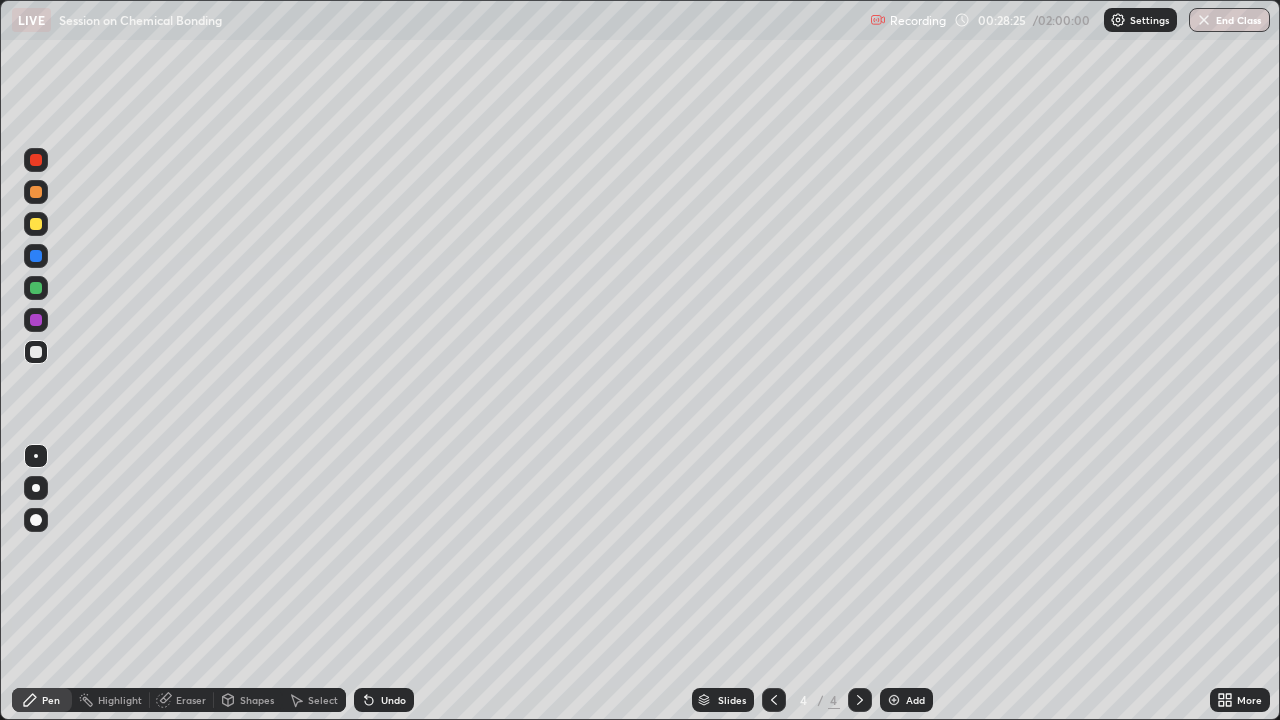 click at bounding box center [894, 700] 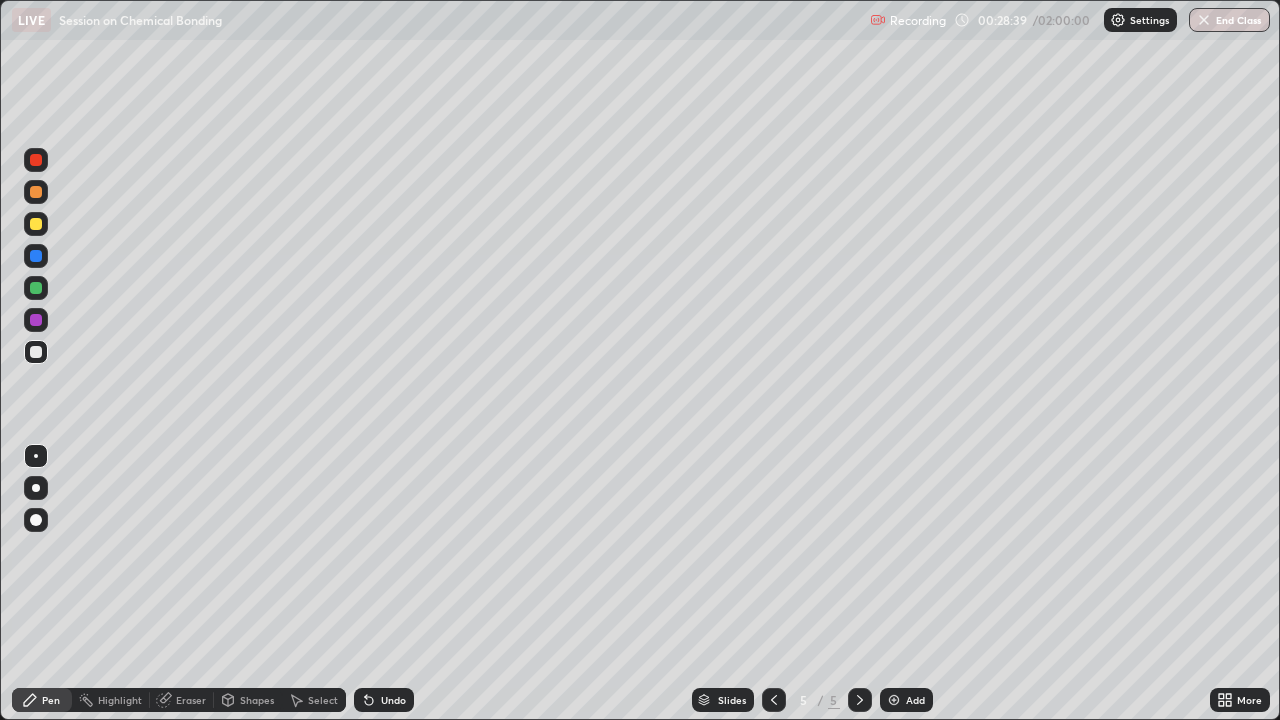 click at bounding box center [36, 288] 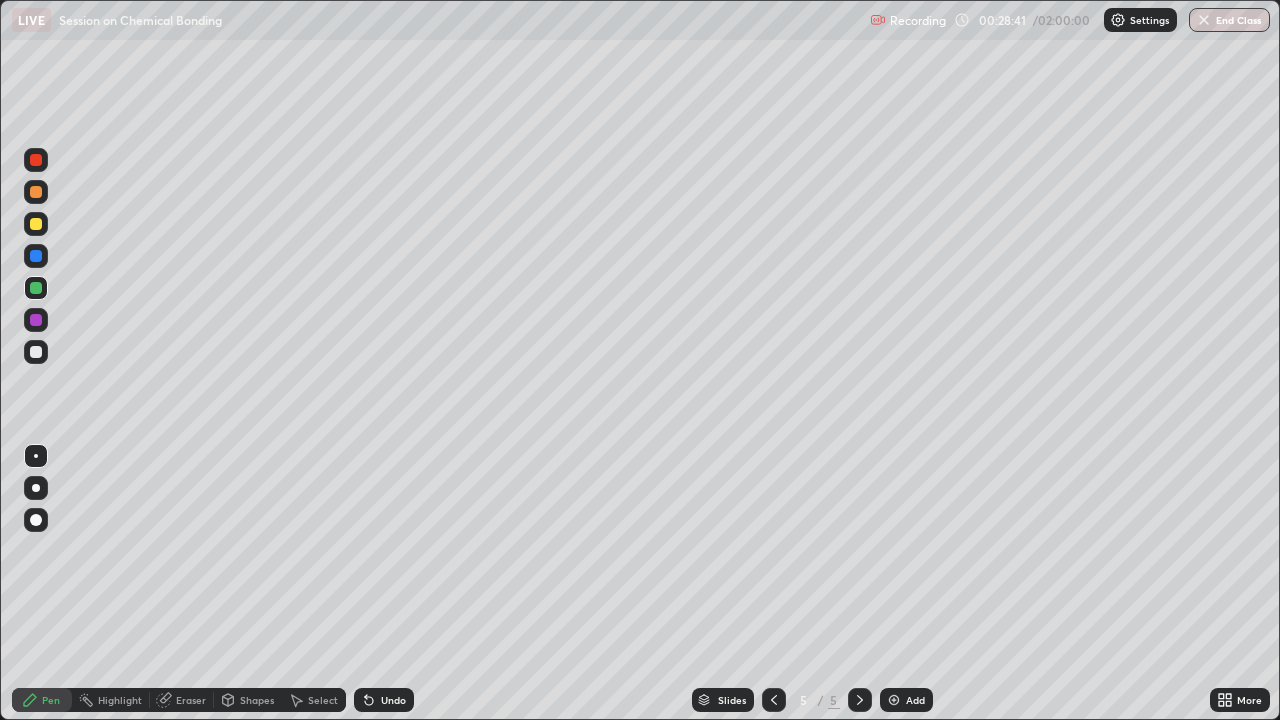 click at bounding box center [36, 288] 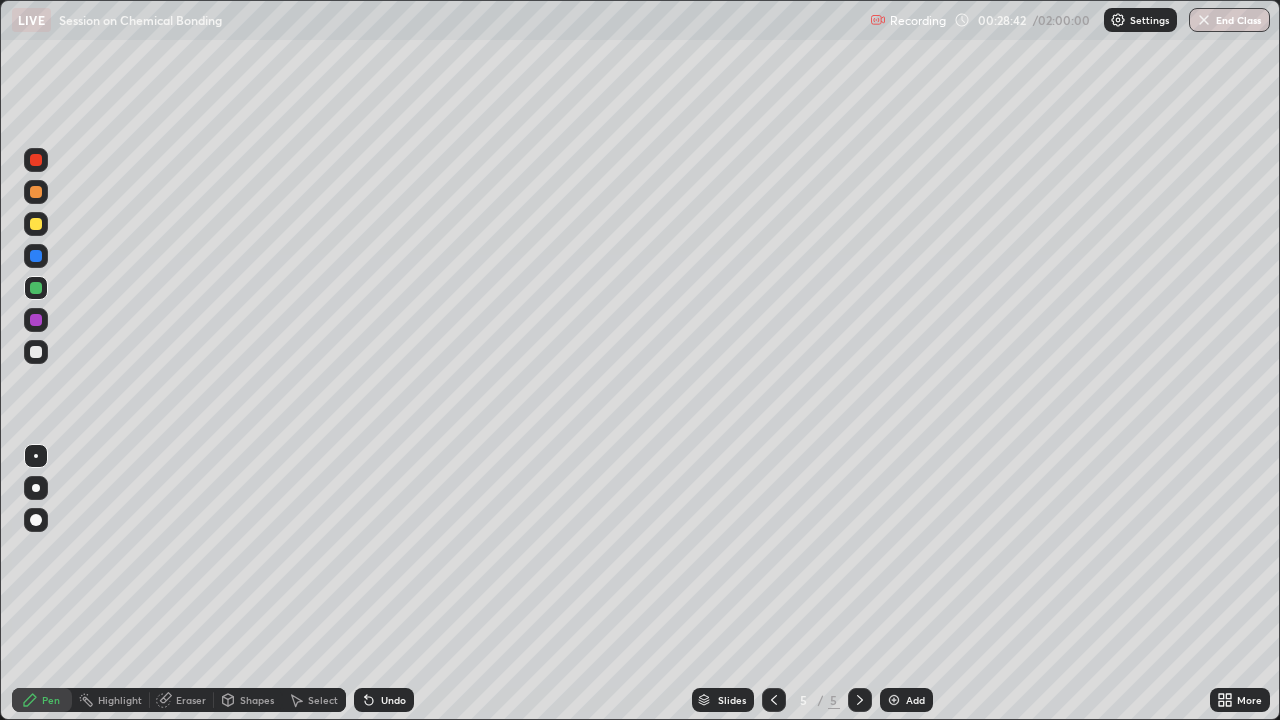 click at bounding box center (36, 288) 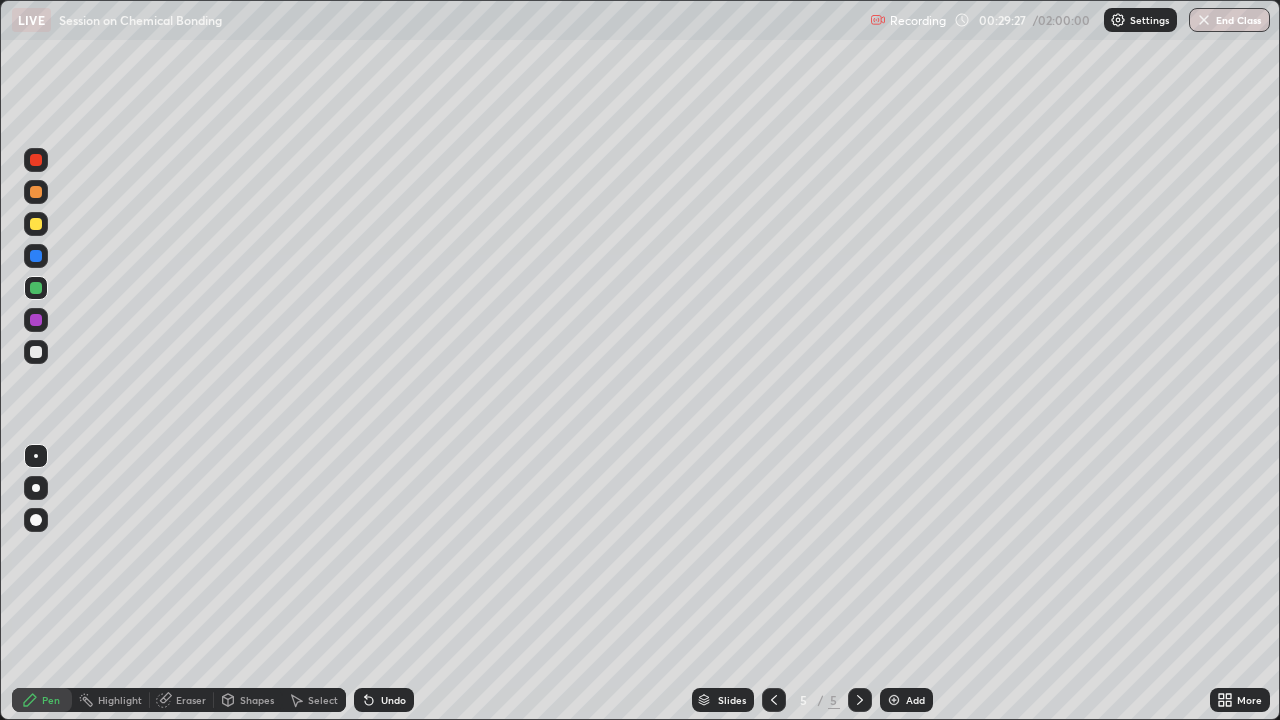 click on "Eraser" at bounding box center [191, 700] 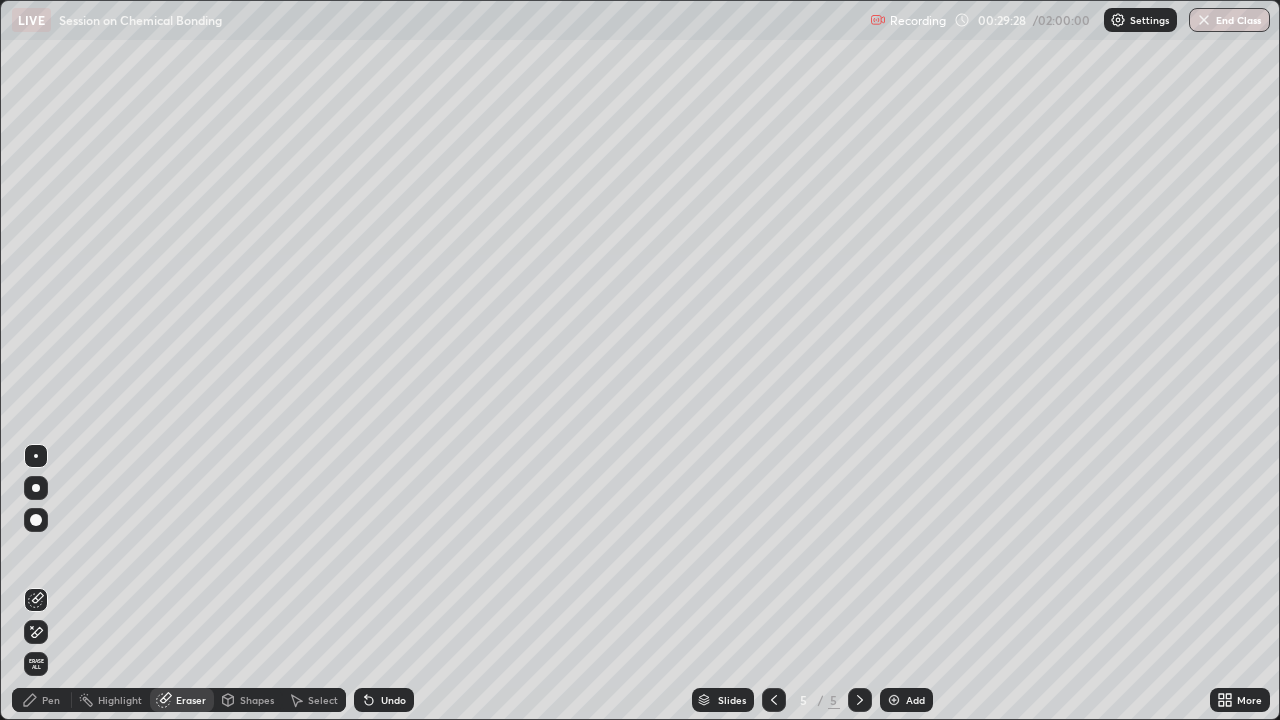 click 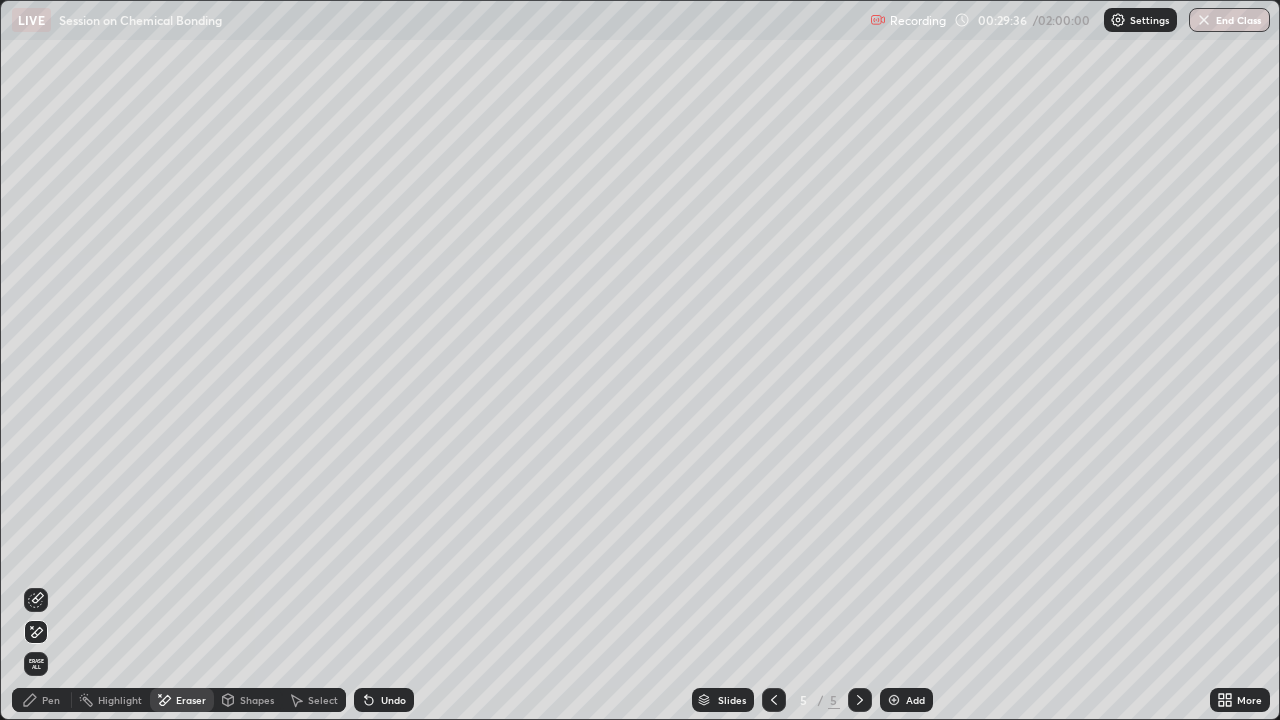 click on "Pen" at bounding box center [42, 700] 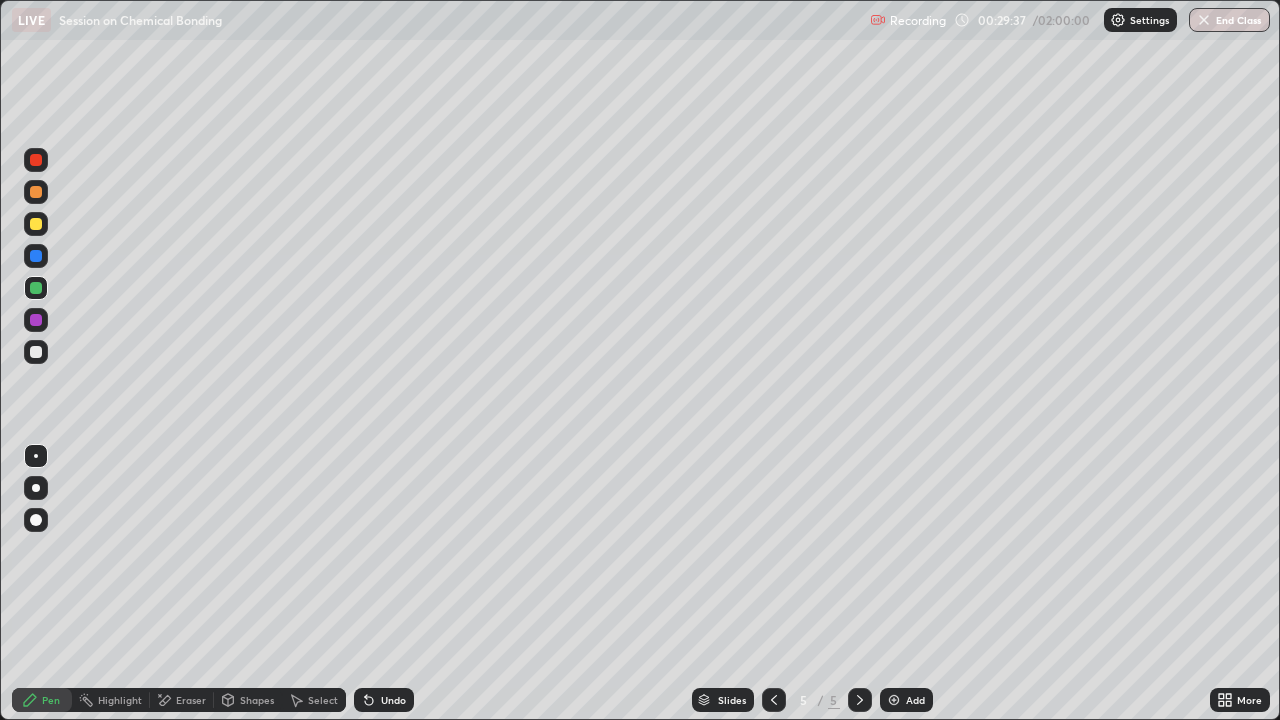 click 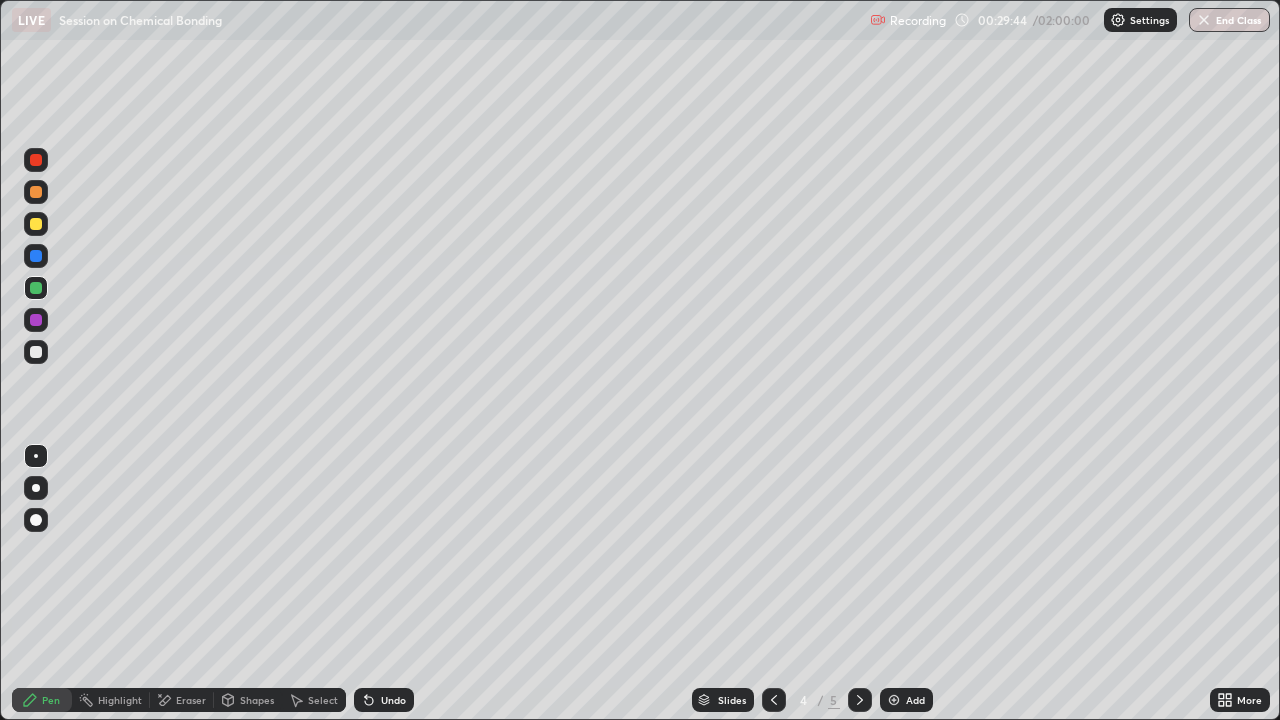 click 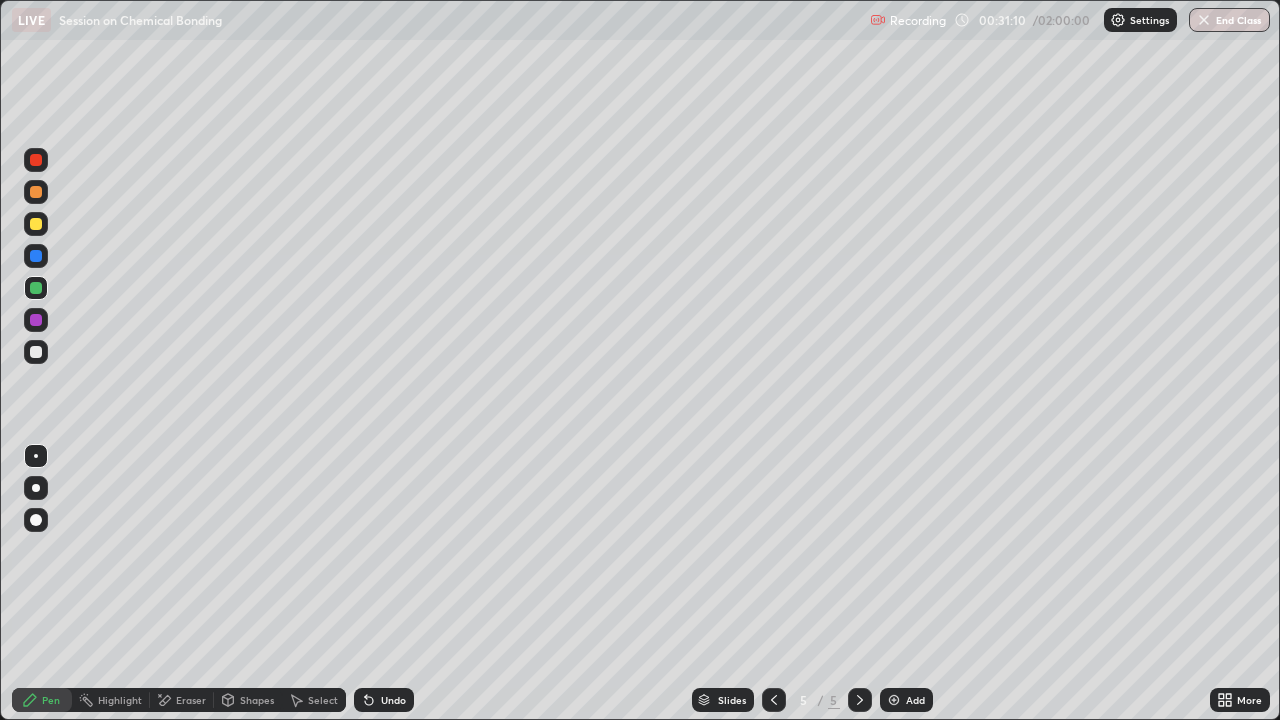 click on "Select" at bounding box center [323, 700] 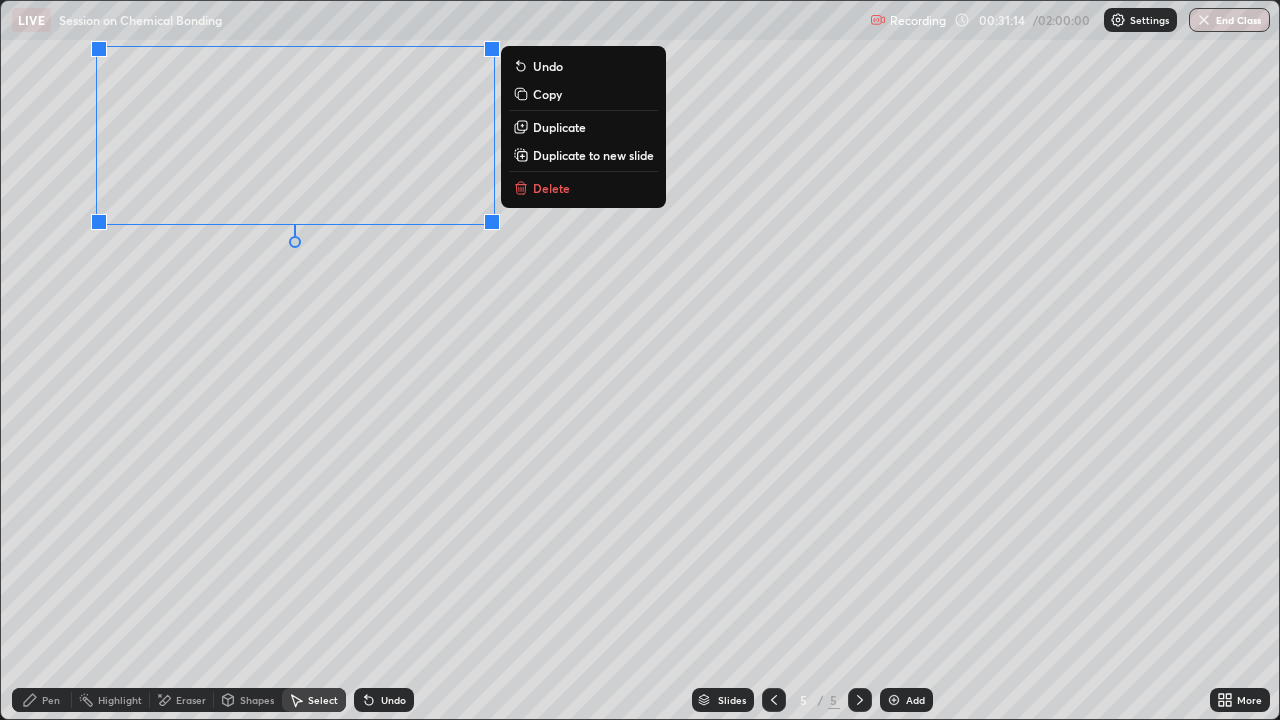 click on "Pen" at bounding box center [51, 700] 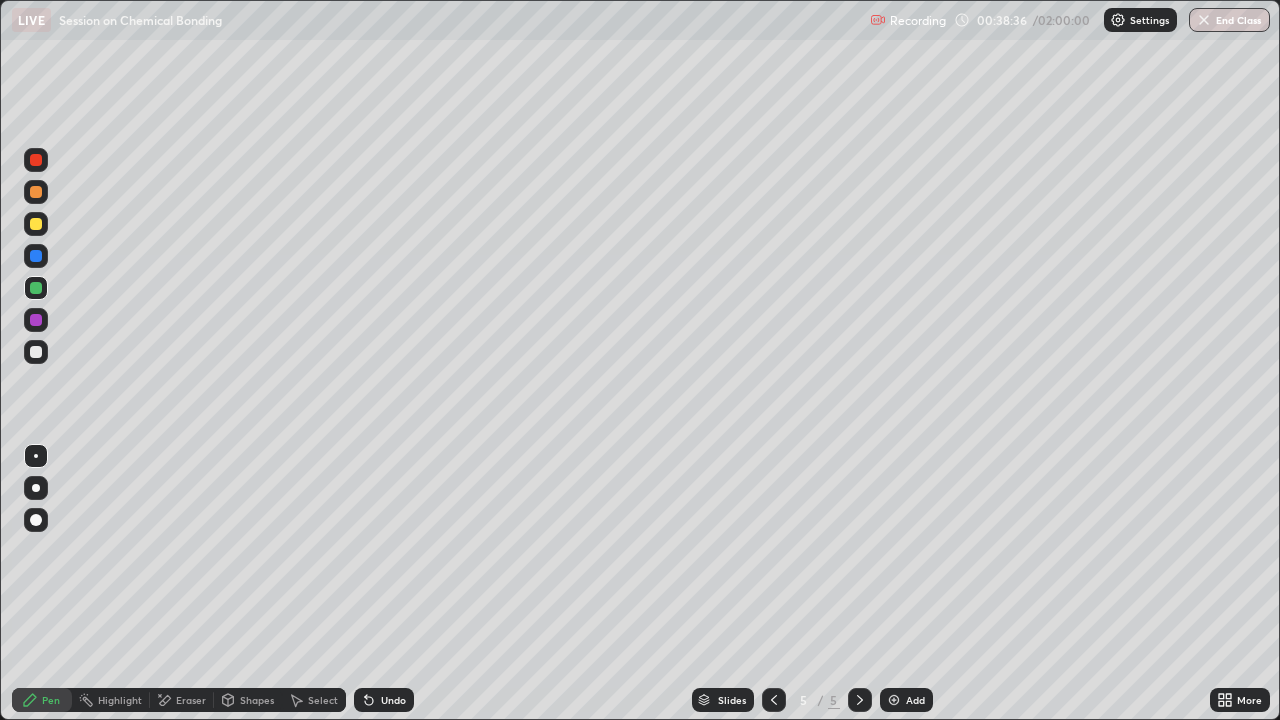 click 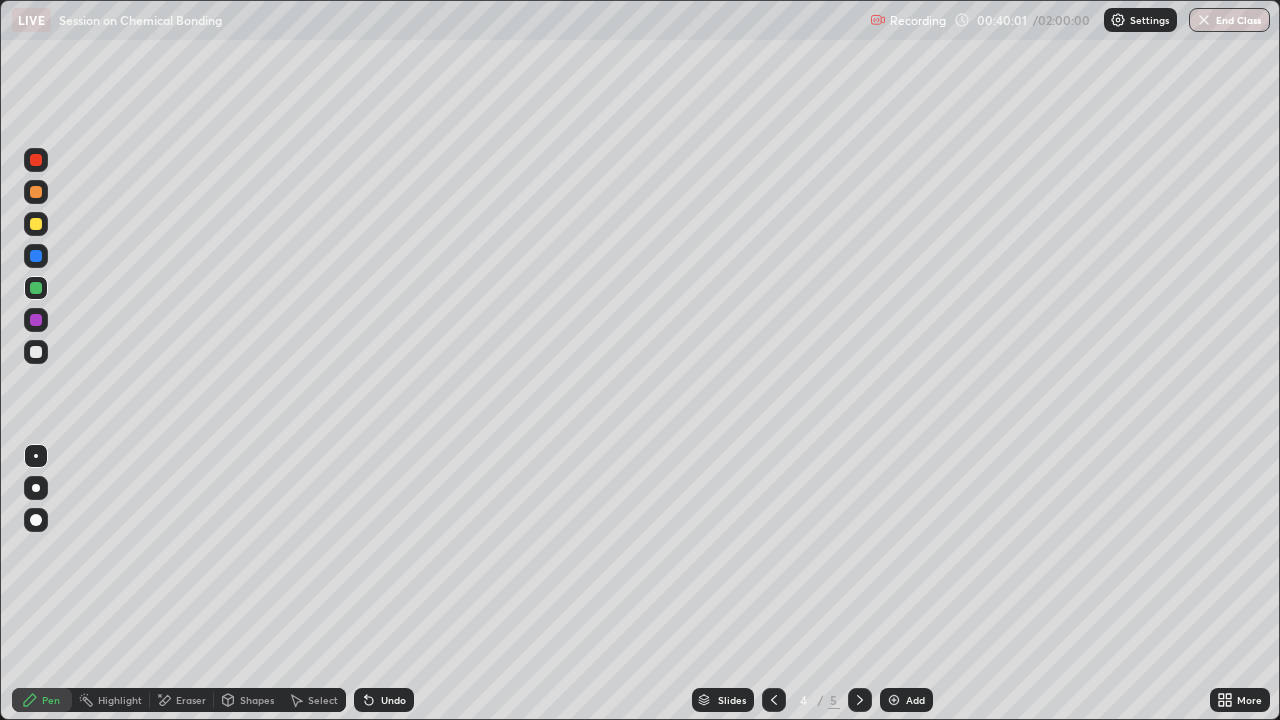 click 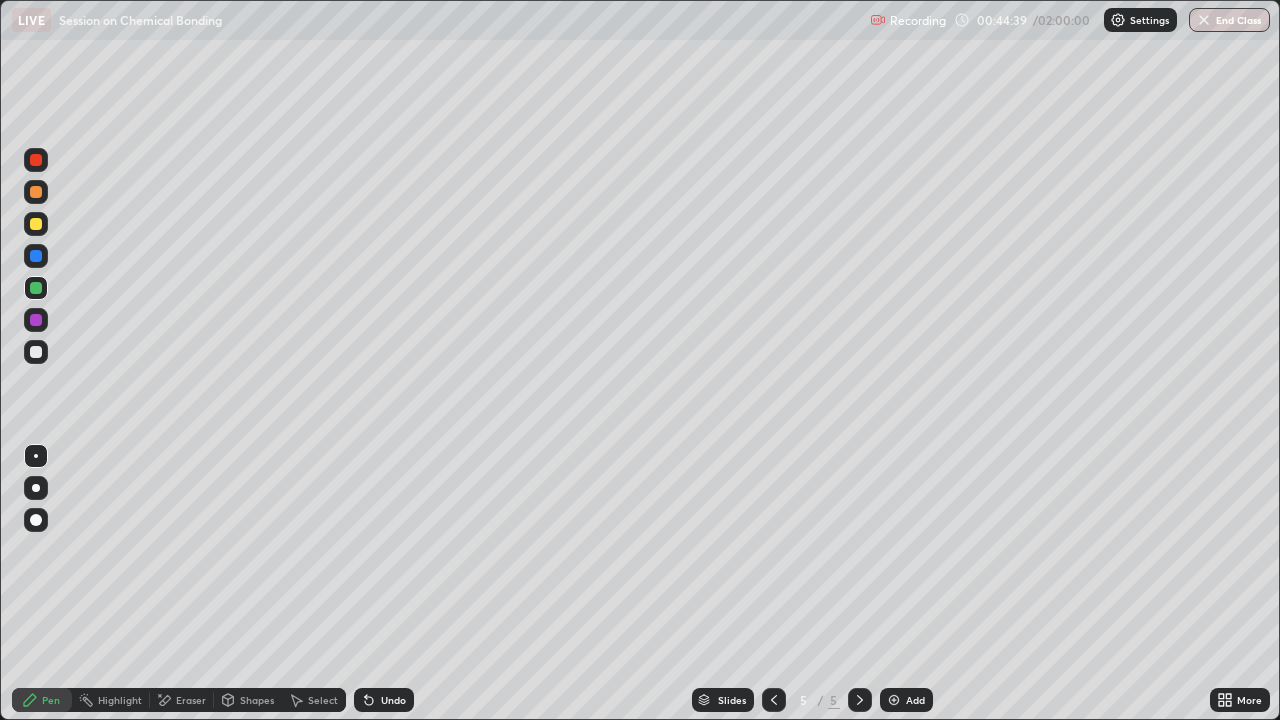 click on "Select" at bounding box center (314, 700) 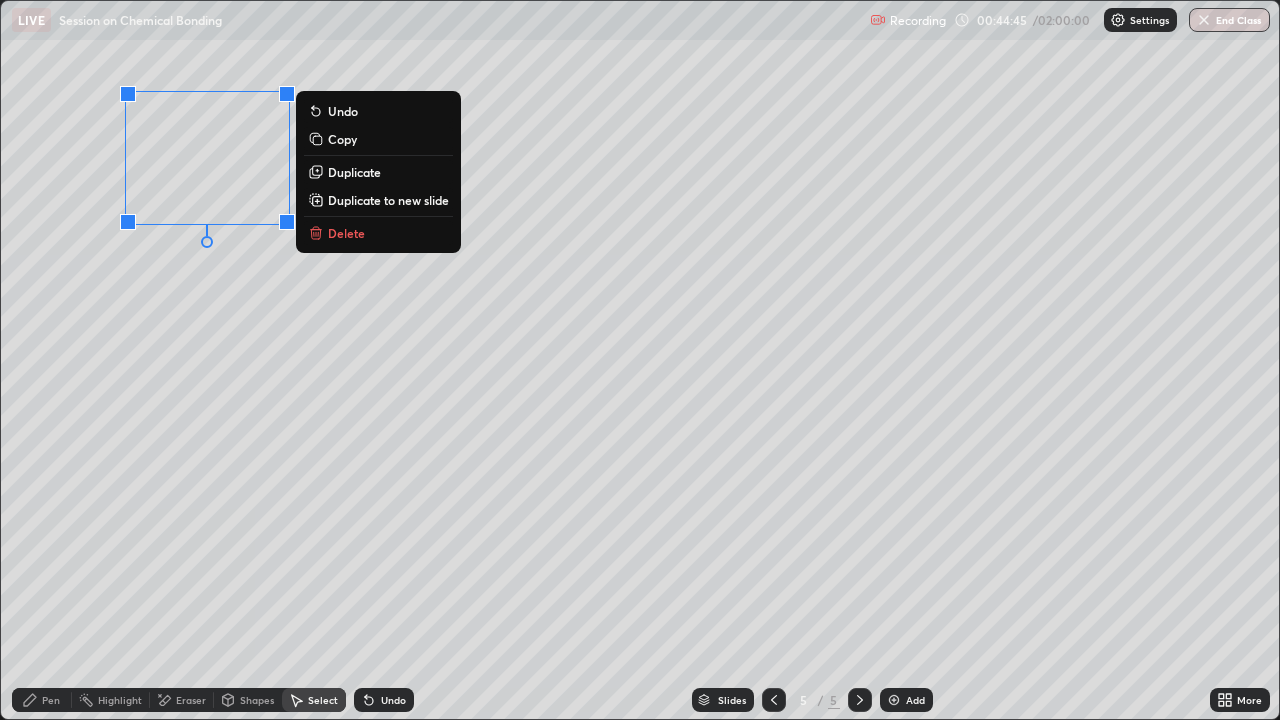 click on "Copy" at bounding box center [342, 139] 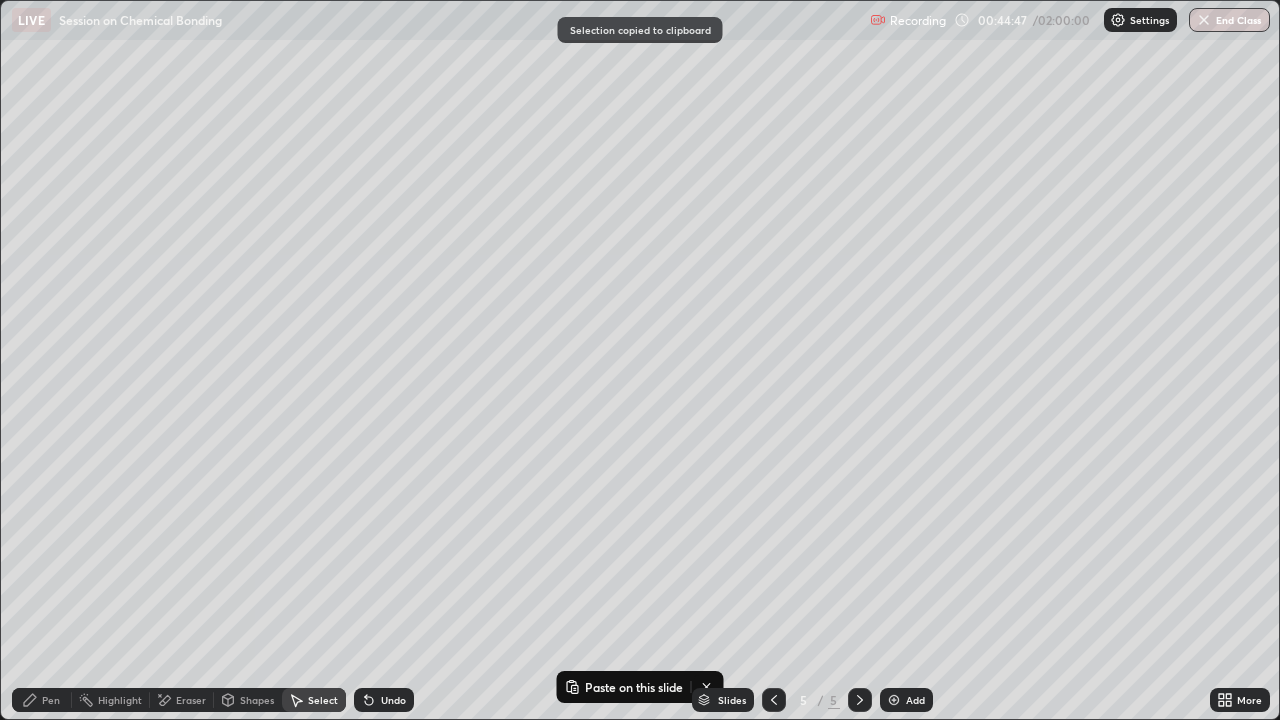 click at bounding box center (894, 700) 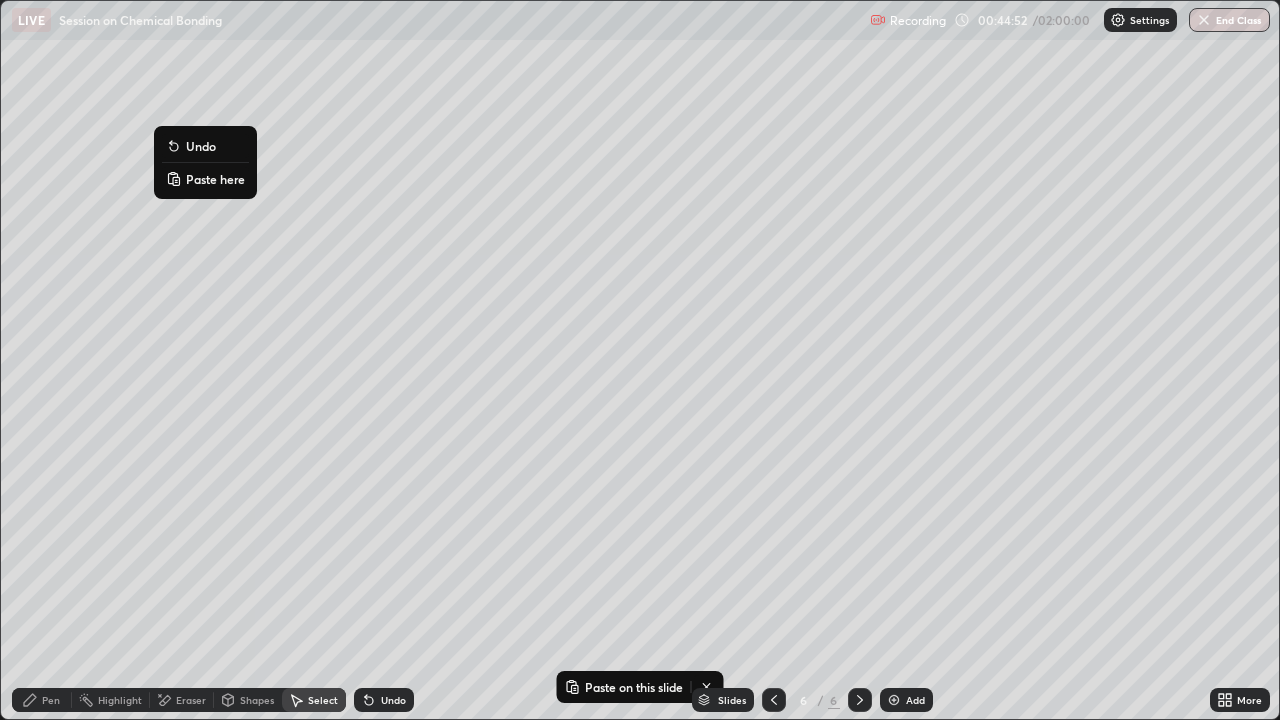 click on "Paste here" at bounding box center (215, 179) 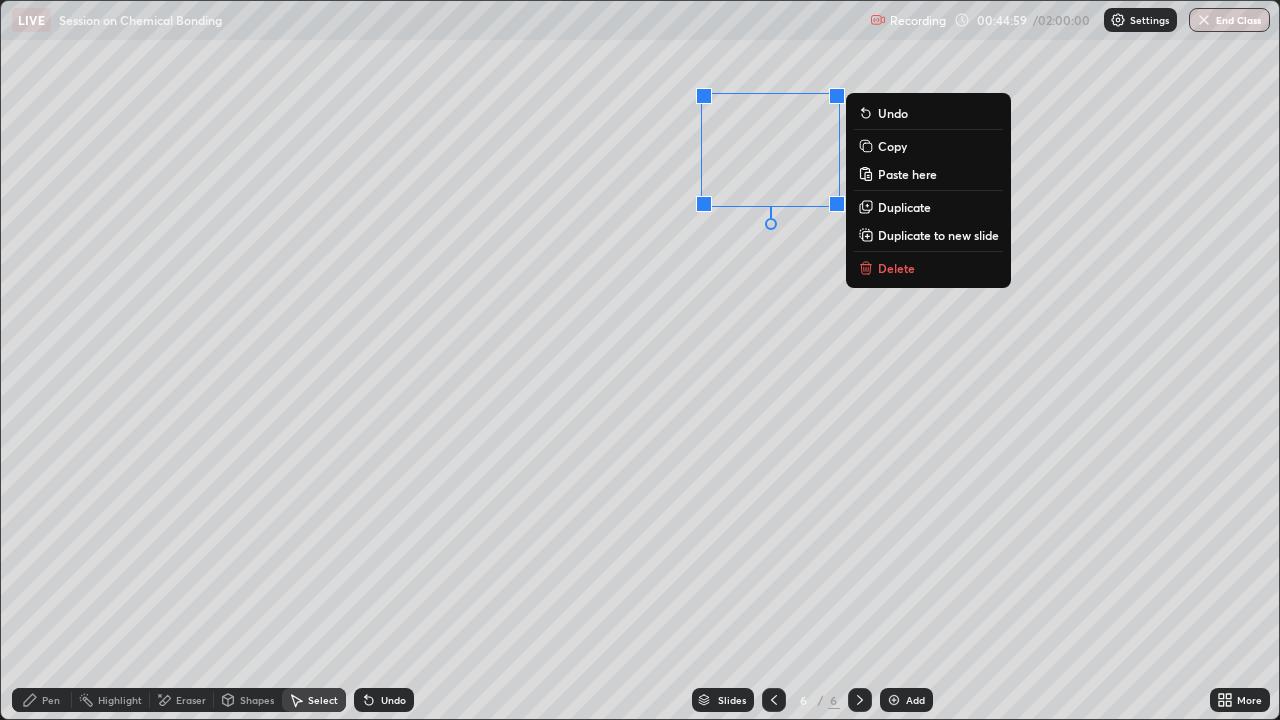 click on "Pen" at bounding box center (51, 700) 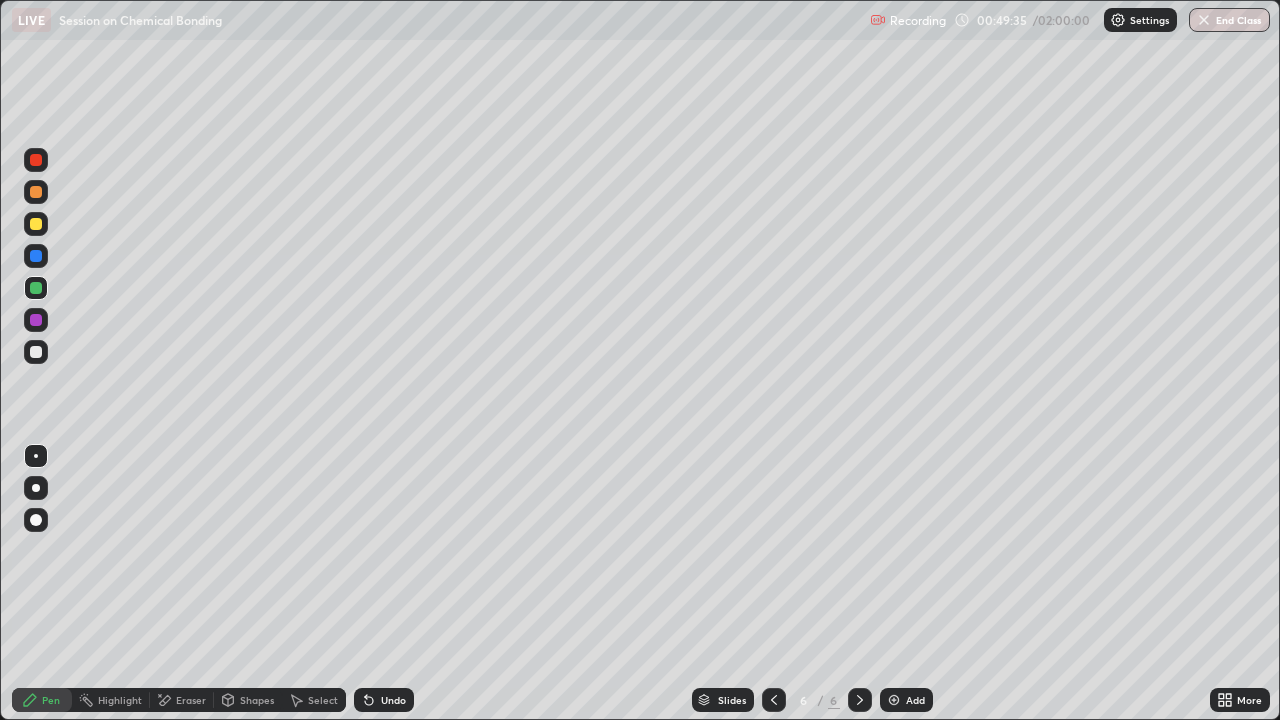 click on "Shapes" at bounding box center [257, 700] 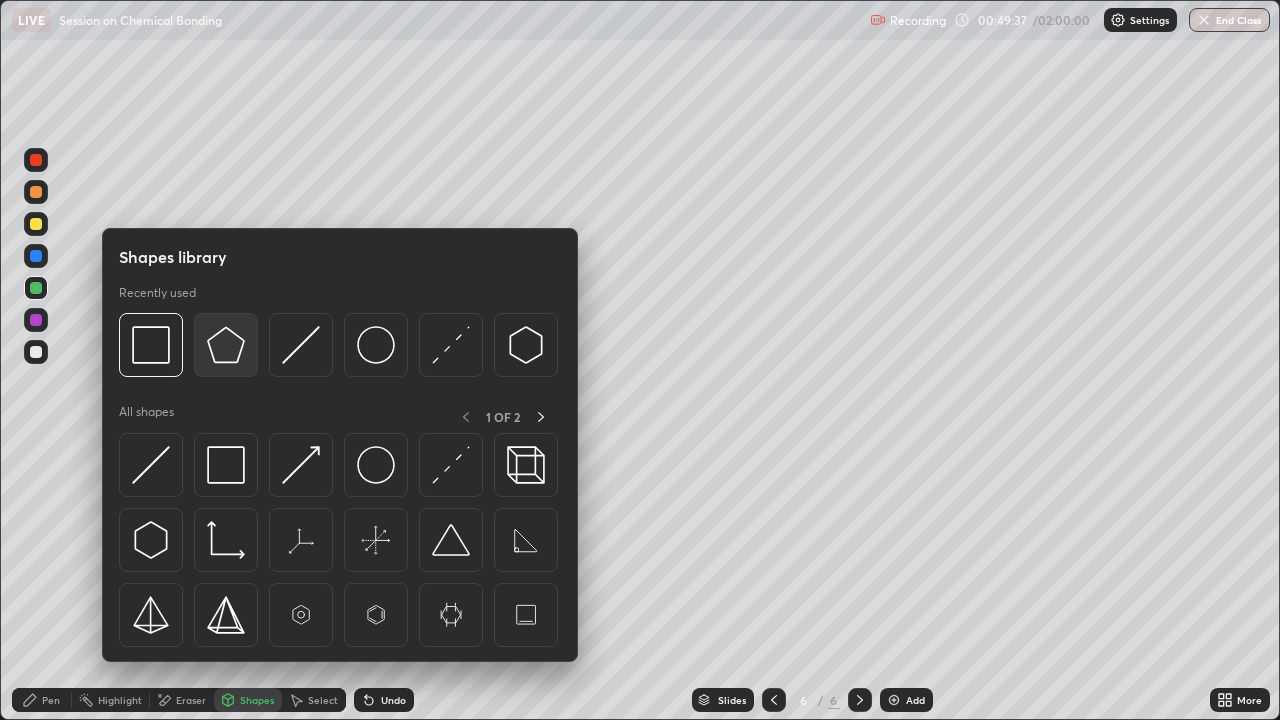 click at bounding box center [226, 345] 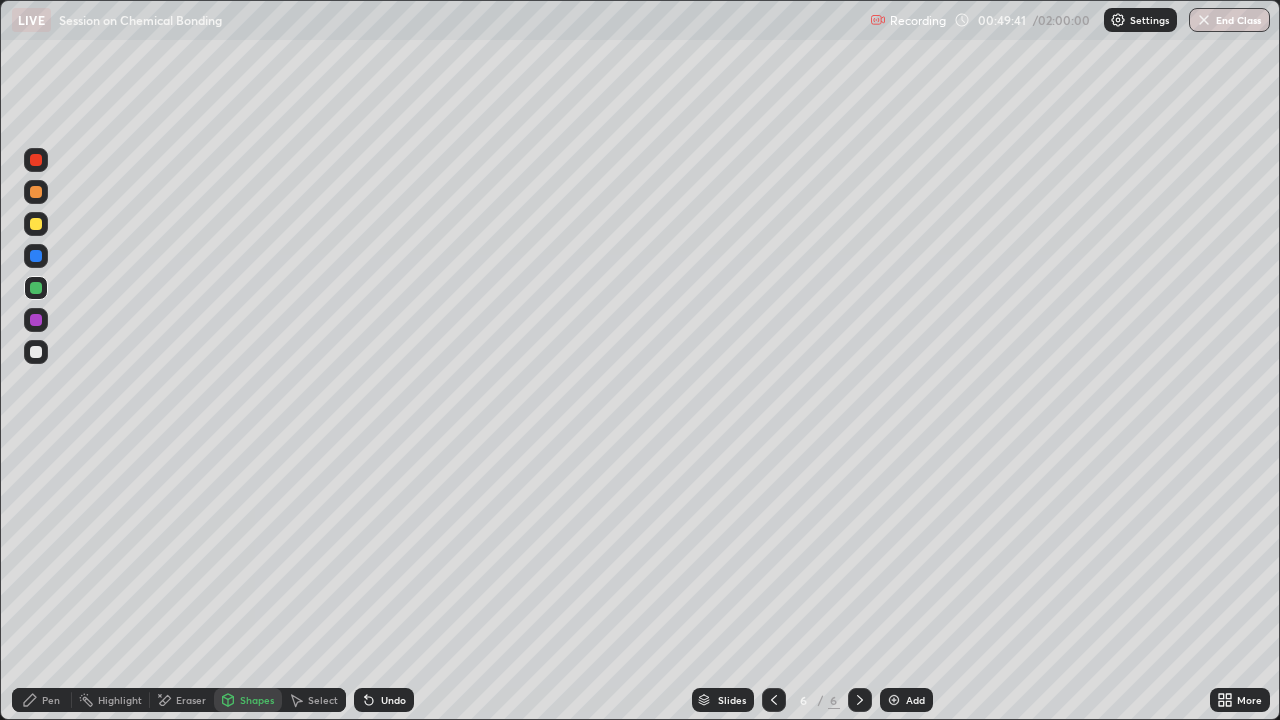 click on "Select" at bounding box center [323, 700] 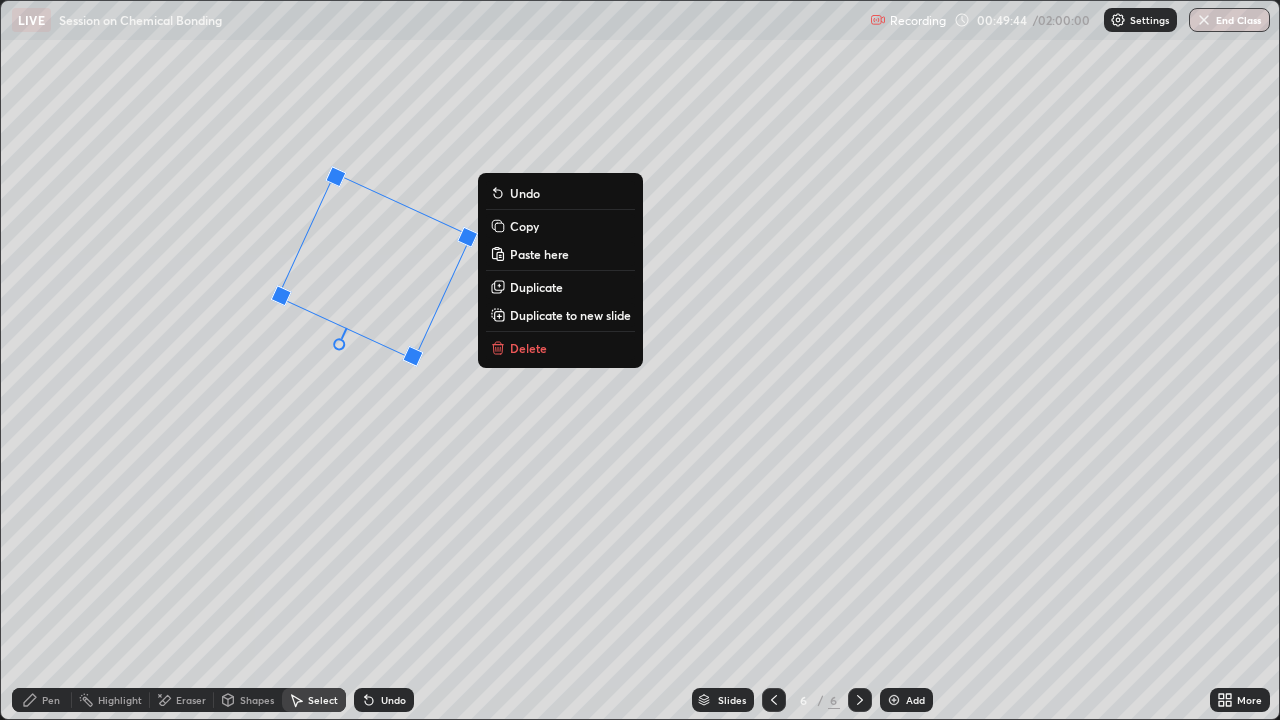 click on "Pen" at bounding box center (51, 700) 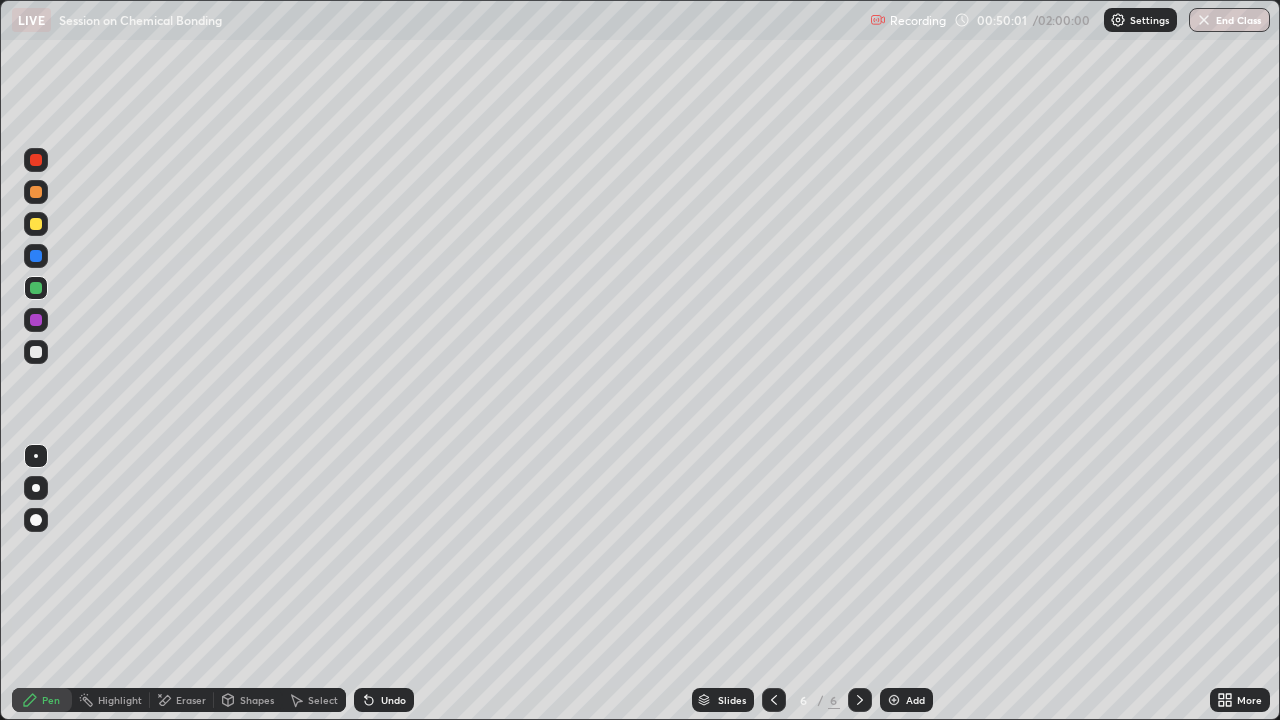 click on "Select" at bounding box center (314, 700) 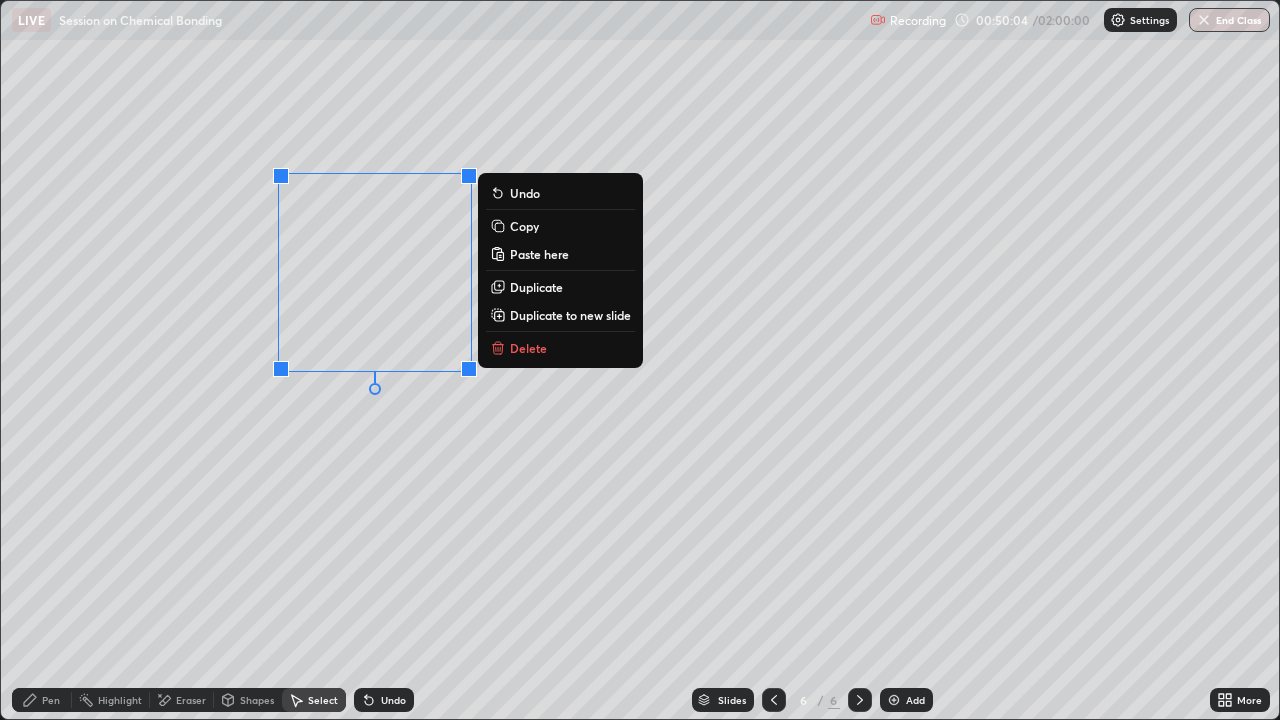 click on "Duplicate" at bounding box center [536, 287] 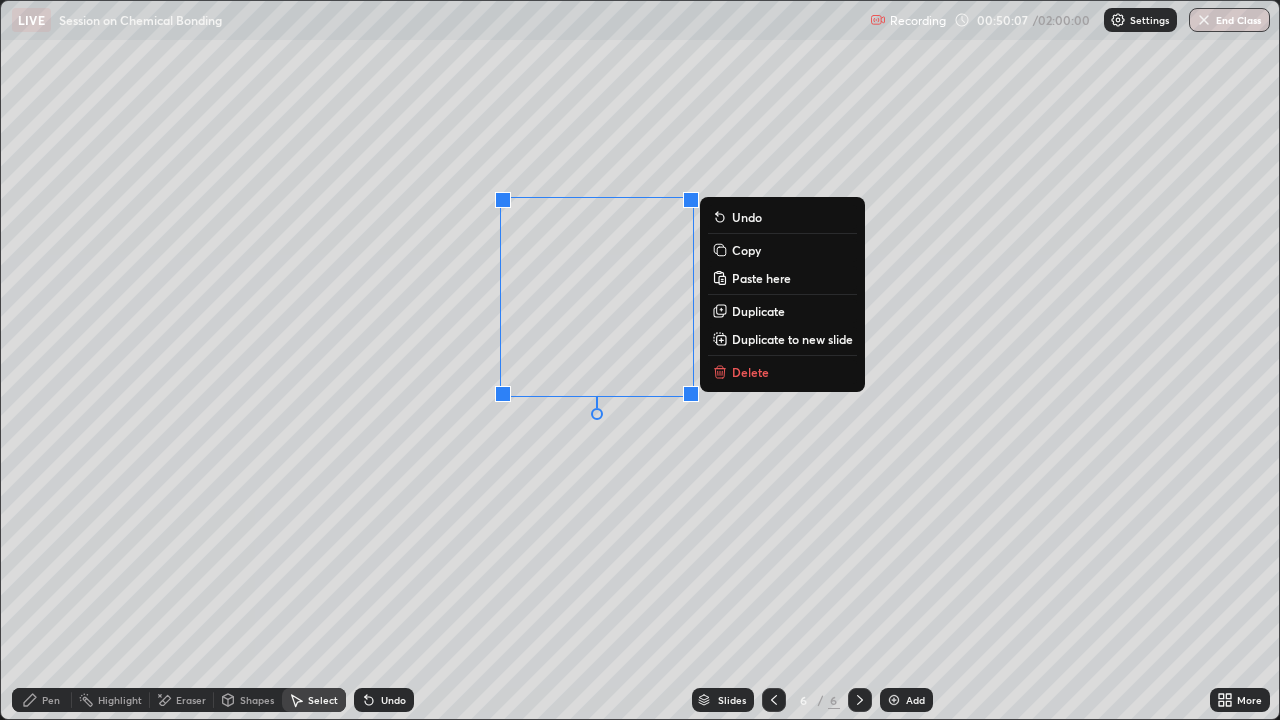 click on "Pen" at bounding box center (51, 700) 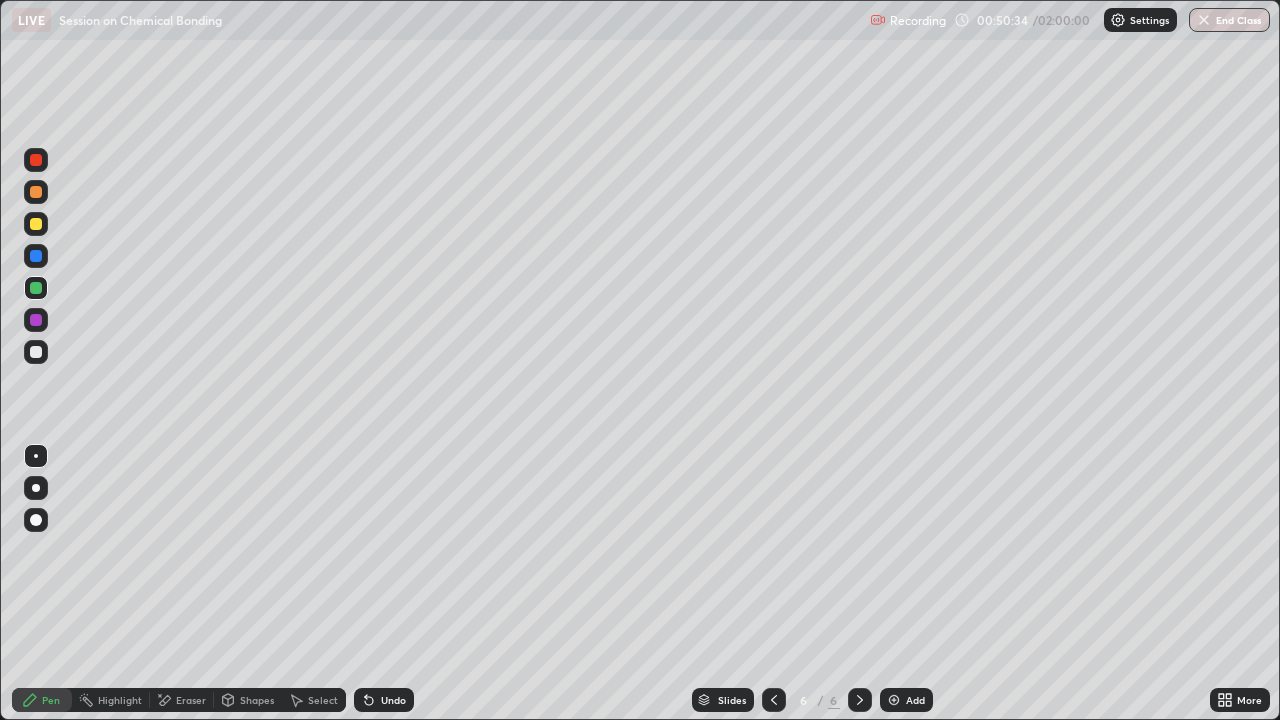 click on "Undo" at bounding box center [384, 700] 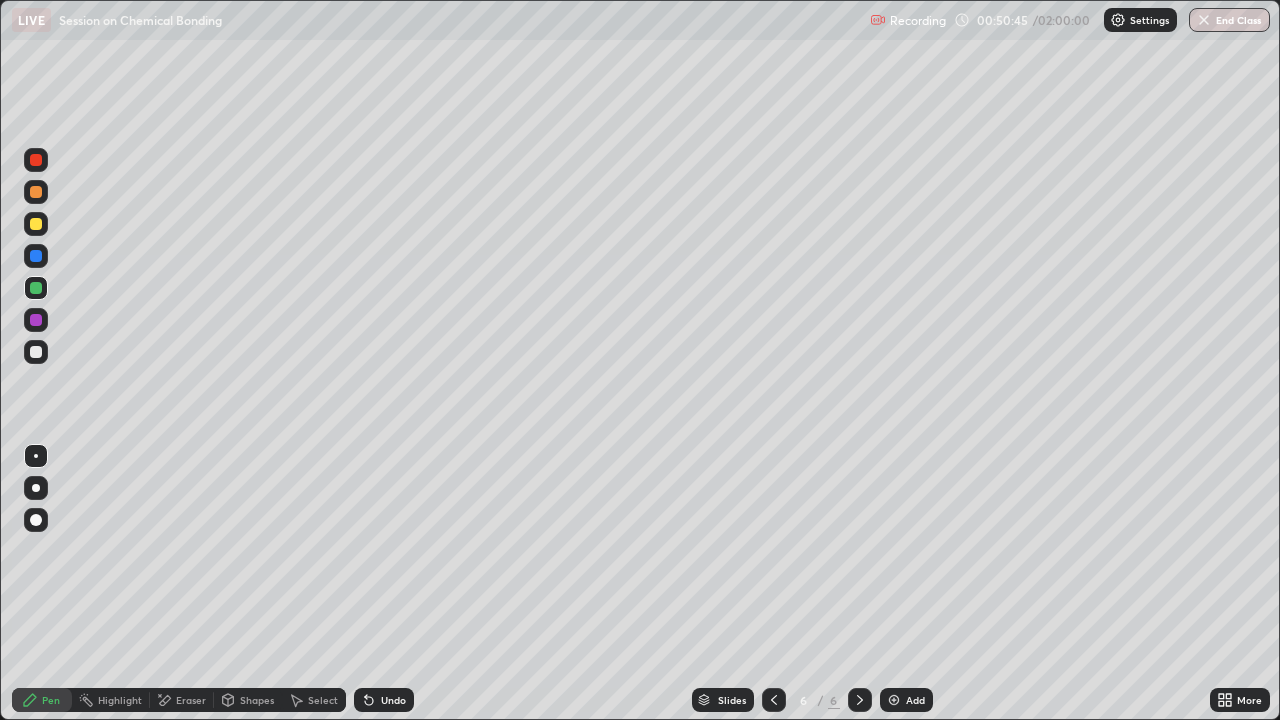 click on "Eraser" at bounding box center (191, 700) 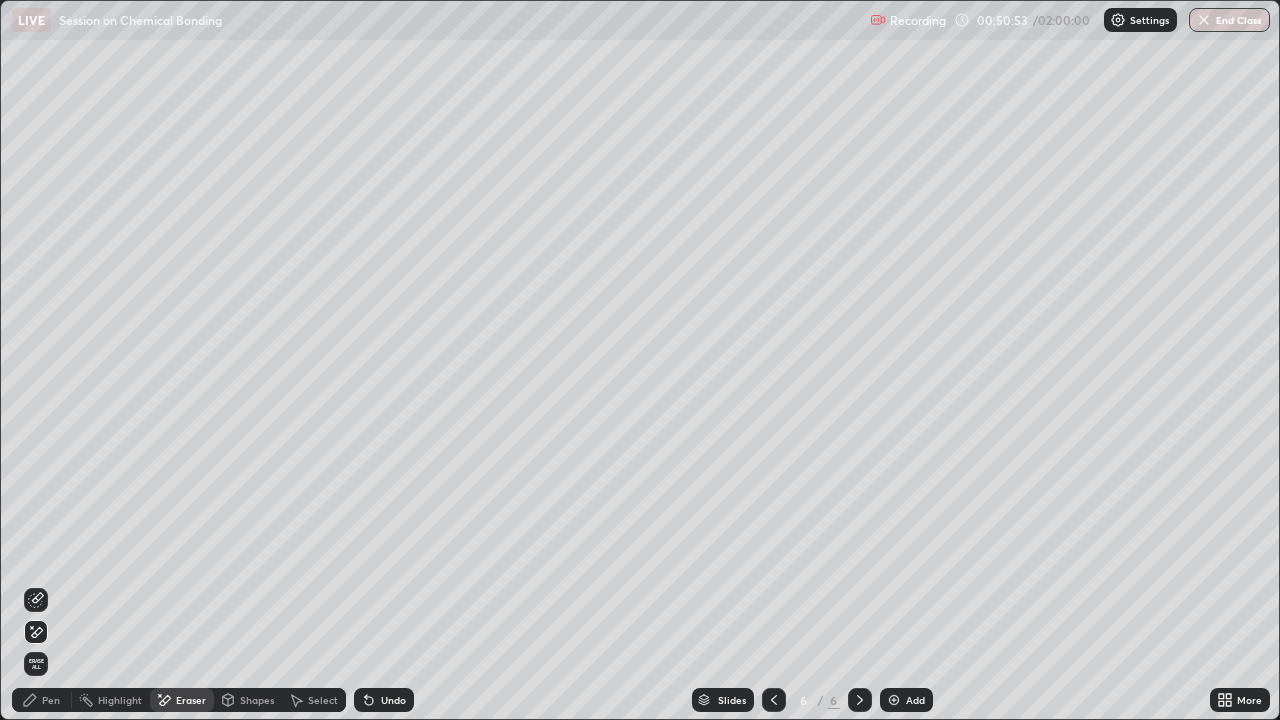 click 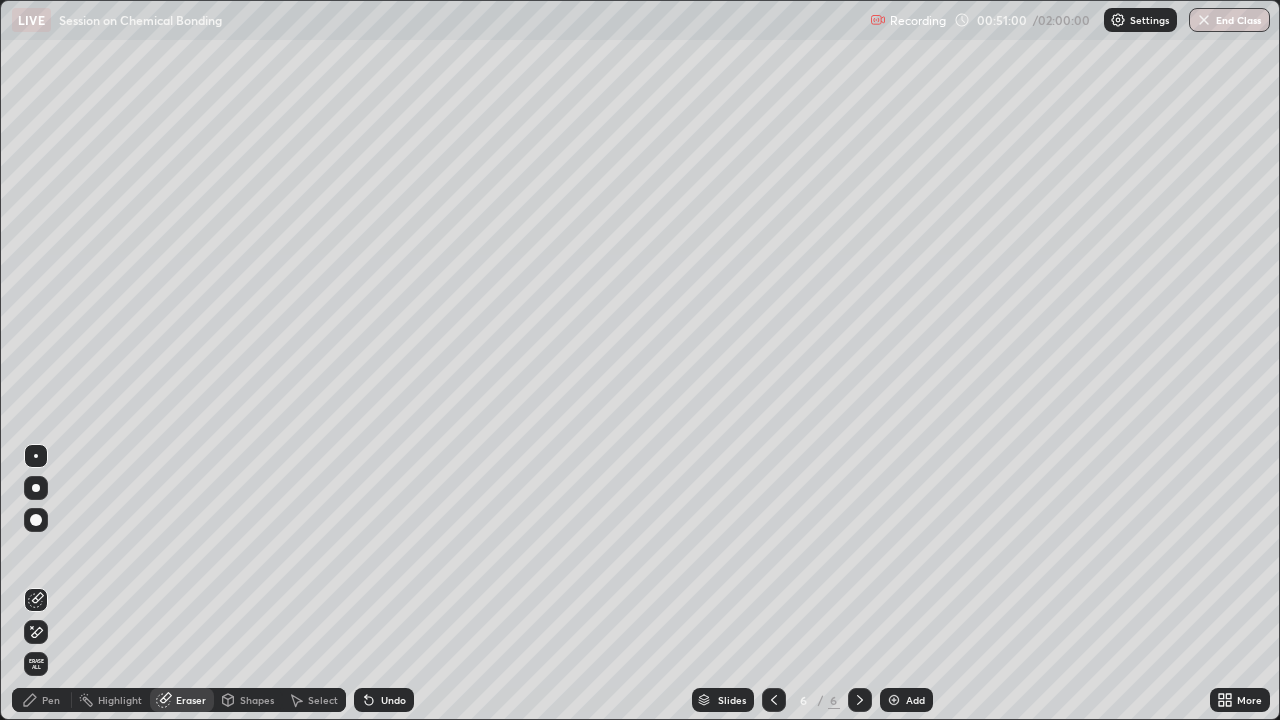 click on "Pen" at bounding box center [51, 700] 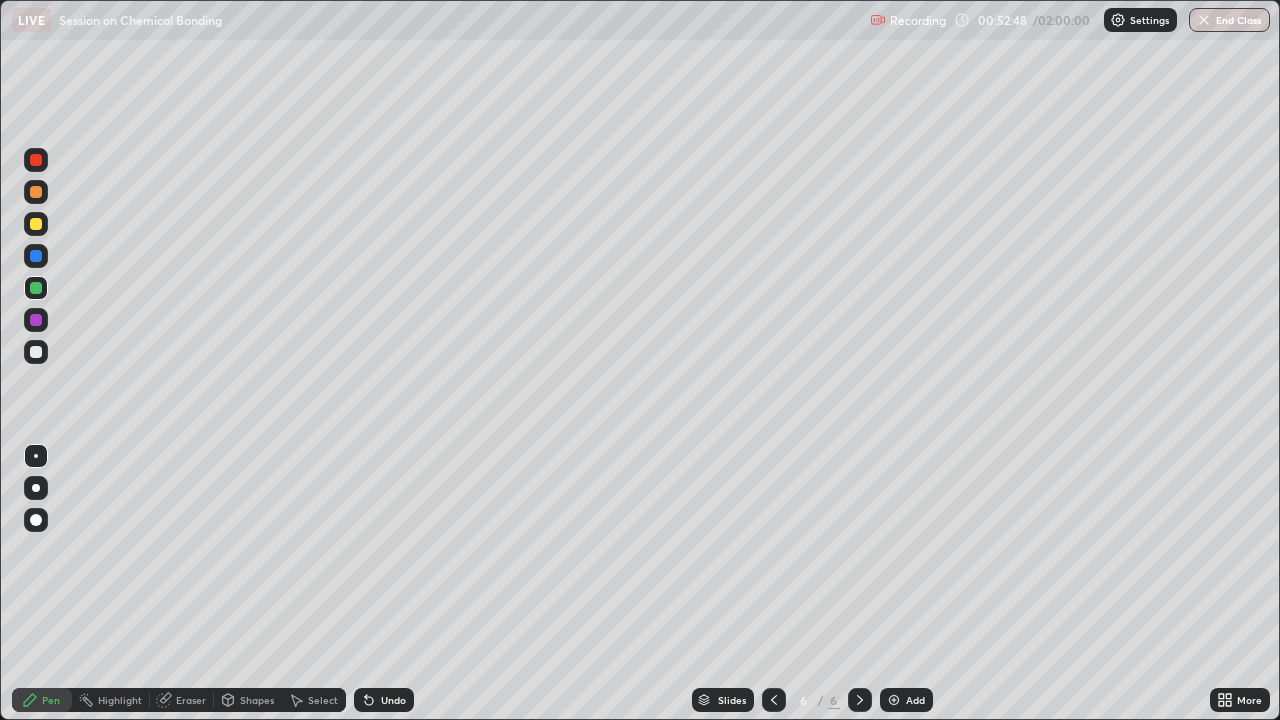 click on "Select" at bounding box center (323, 700) 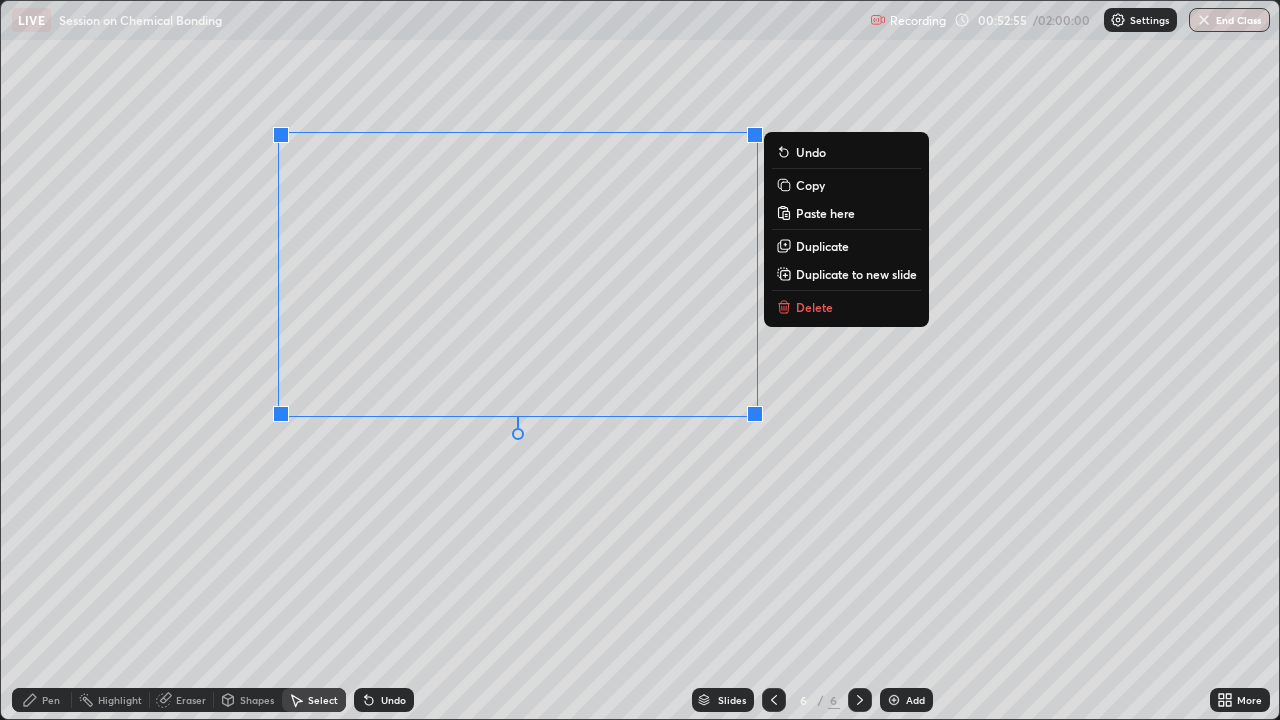 click on "Undo" at bounding box center [384, 700] 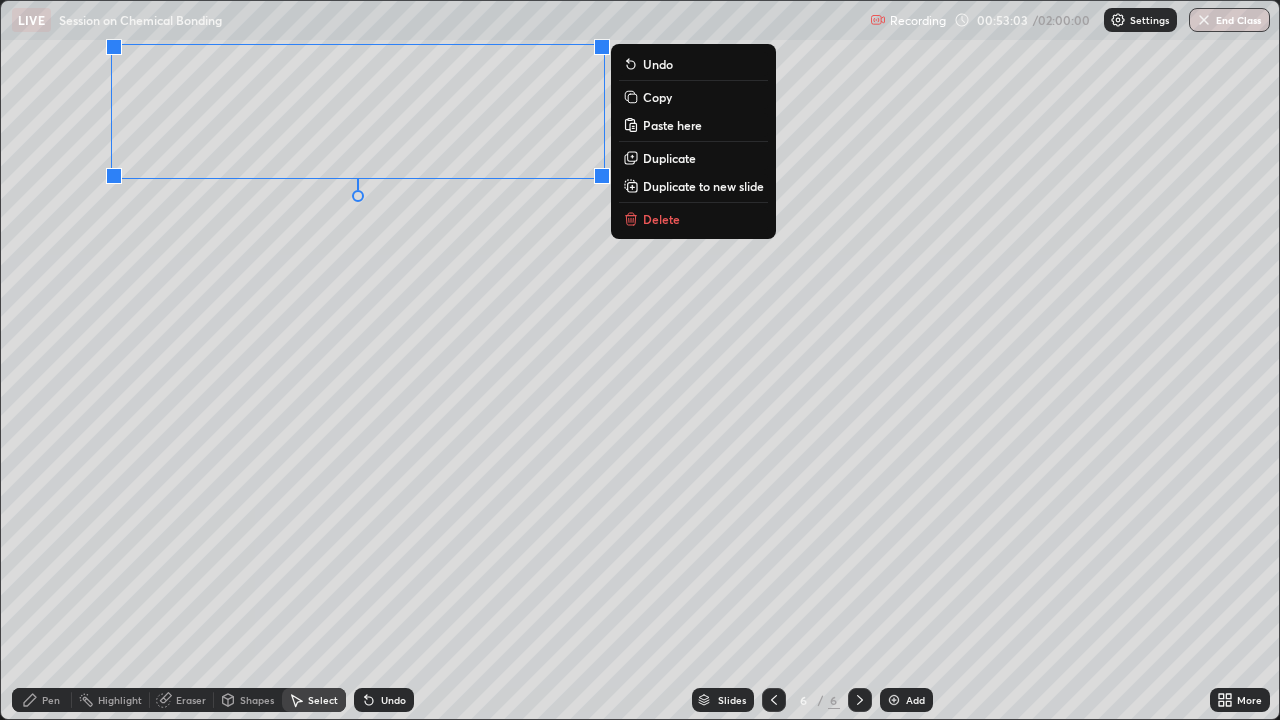 click on "Pen" at bounding box center (51, 700) 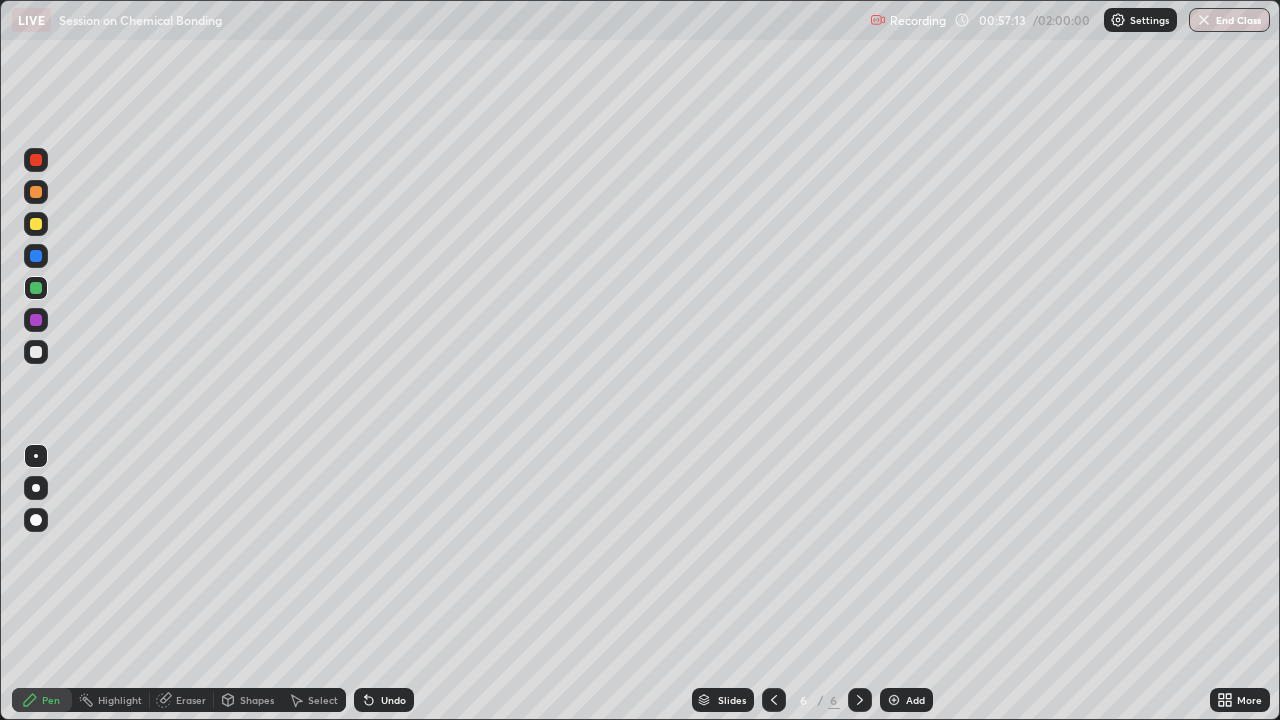 click on "Shapes" at bounding box center [248, 700] 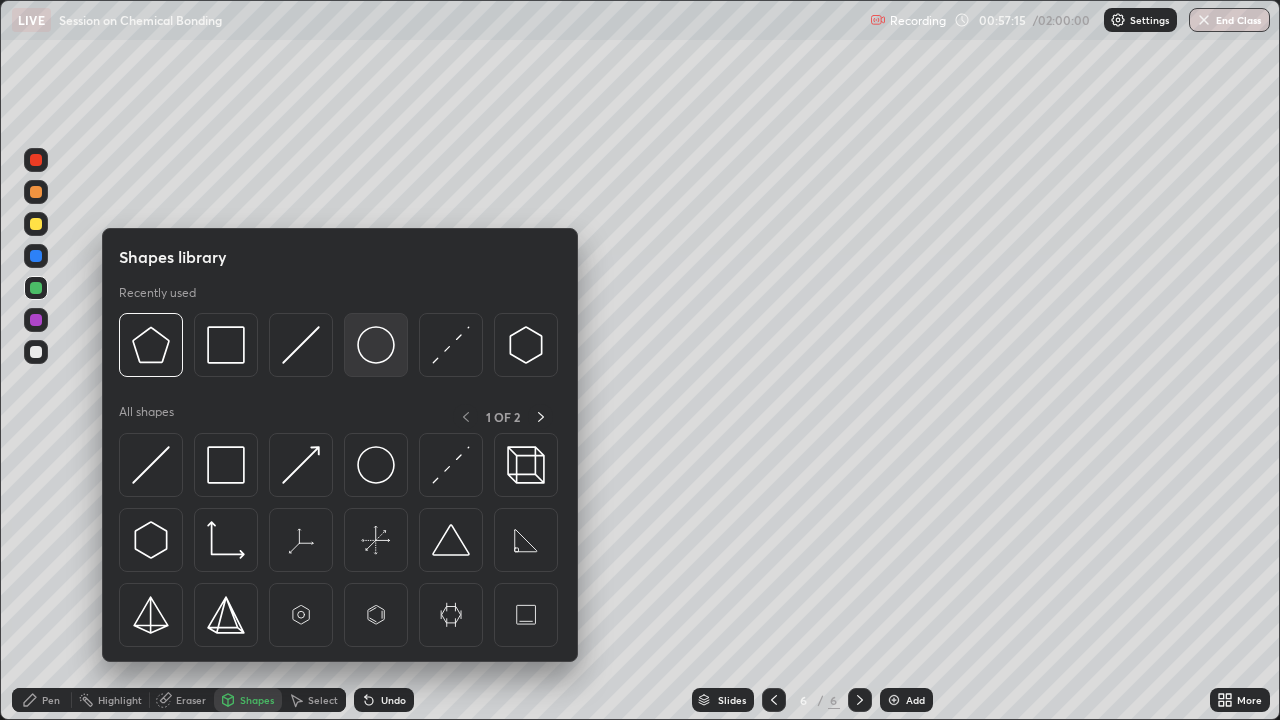 click at bounding box center [376, 345] 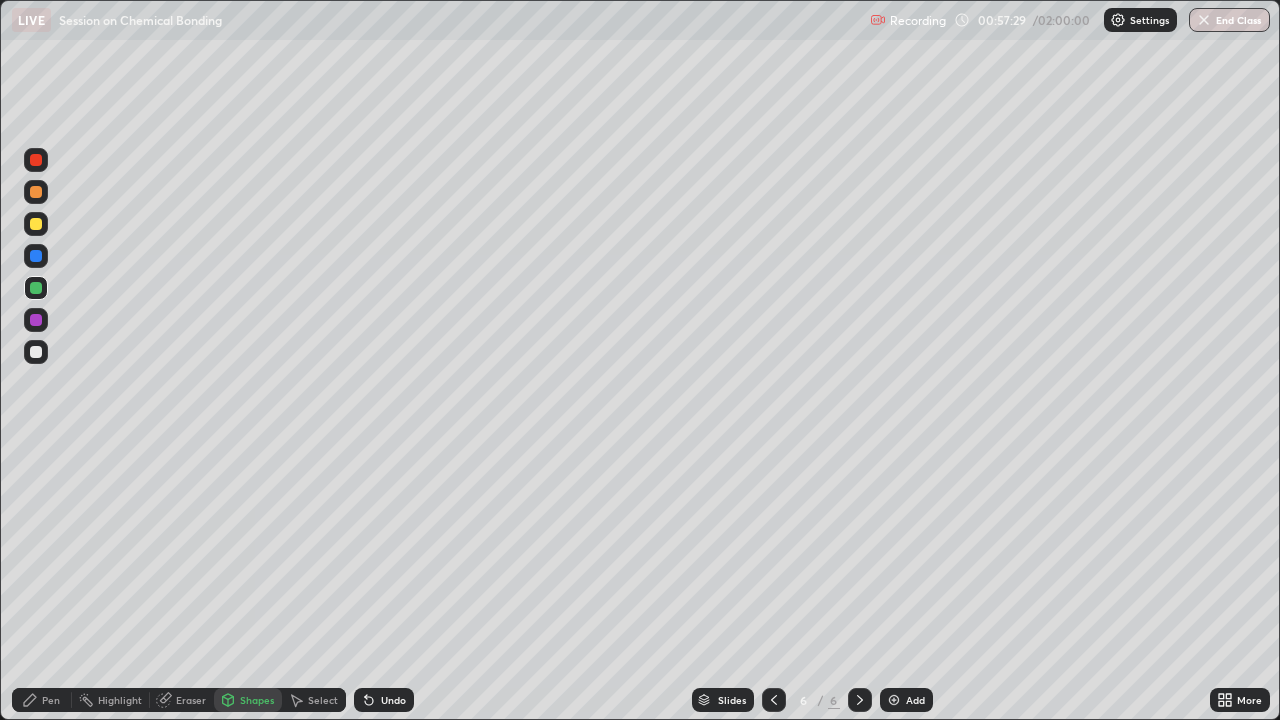 click on "Select" at bounding box center [323, 700] 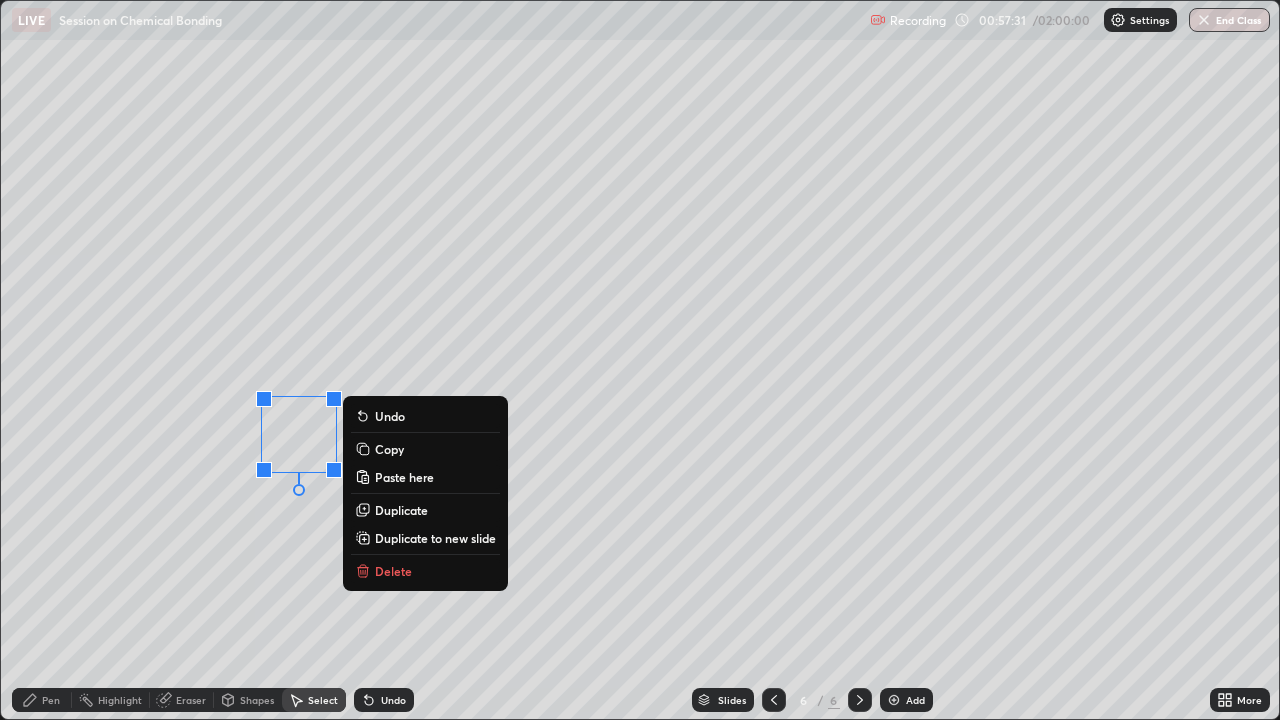 click on "Duplicate" at bounding box center [401, 510] 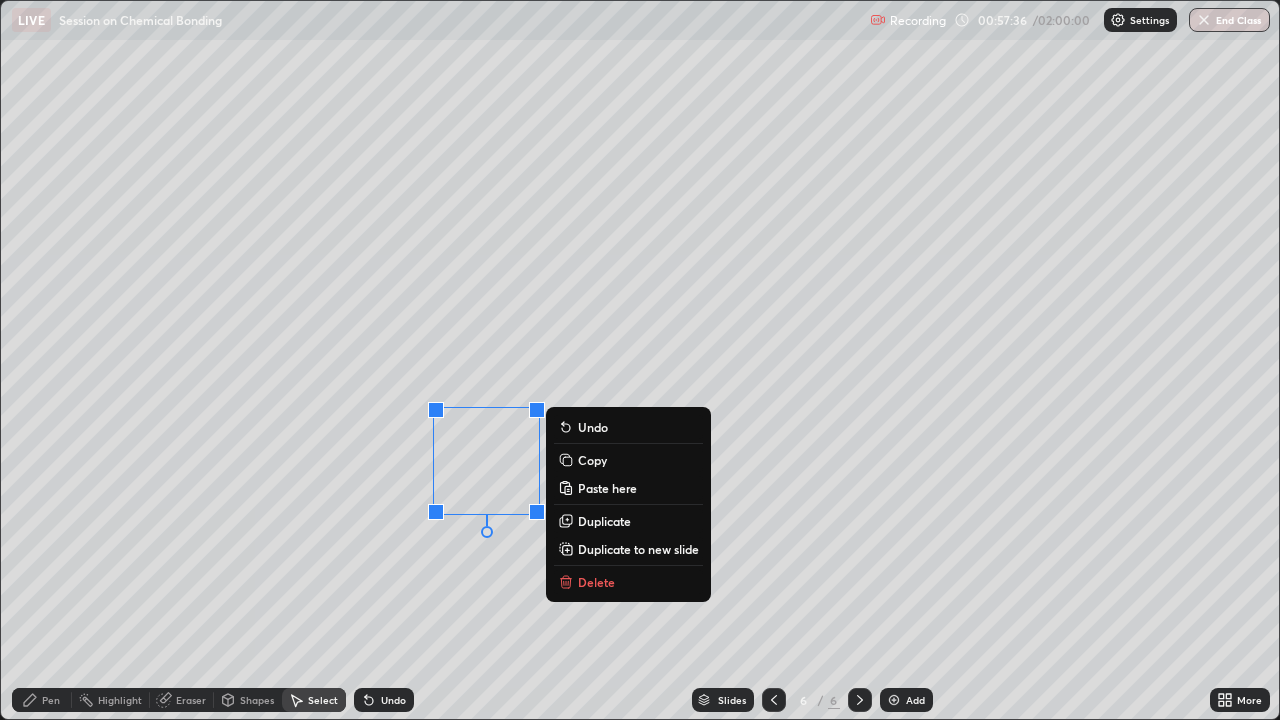 click on "Duplicate" at bounding box center (604, 521) 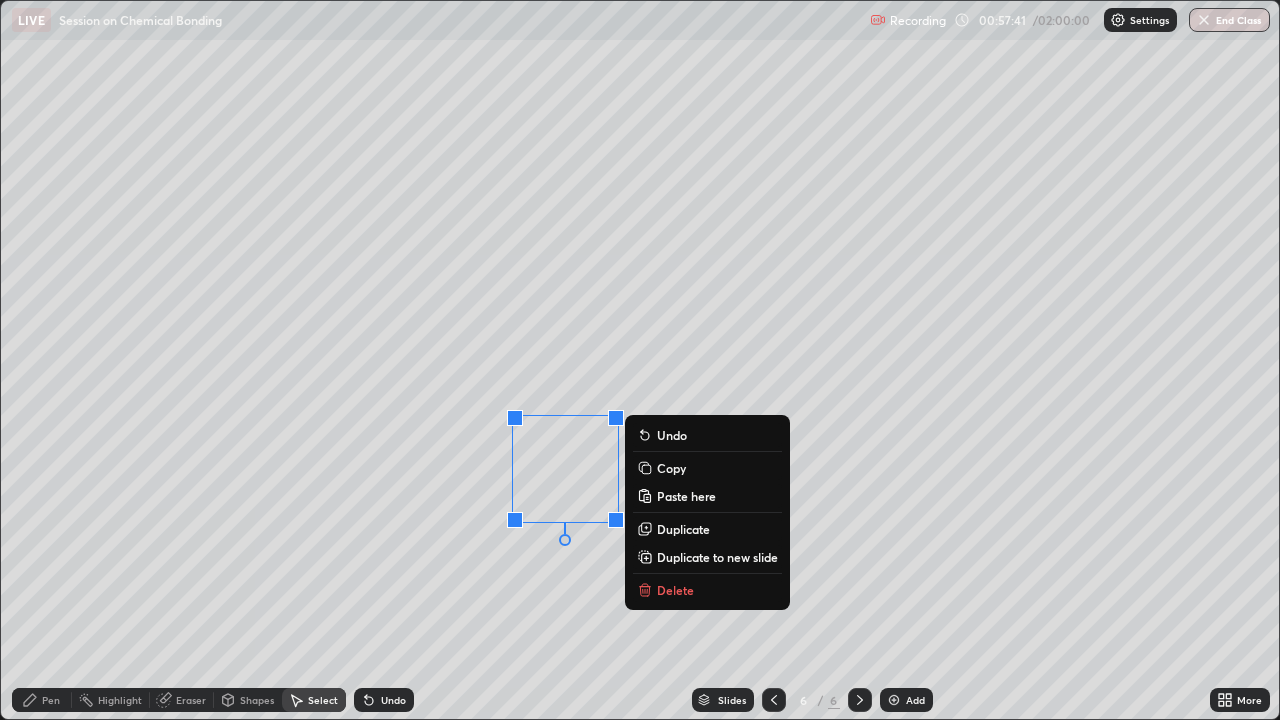 click on "Pen" at bounding box center (42, 700) 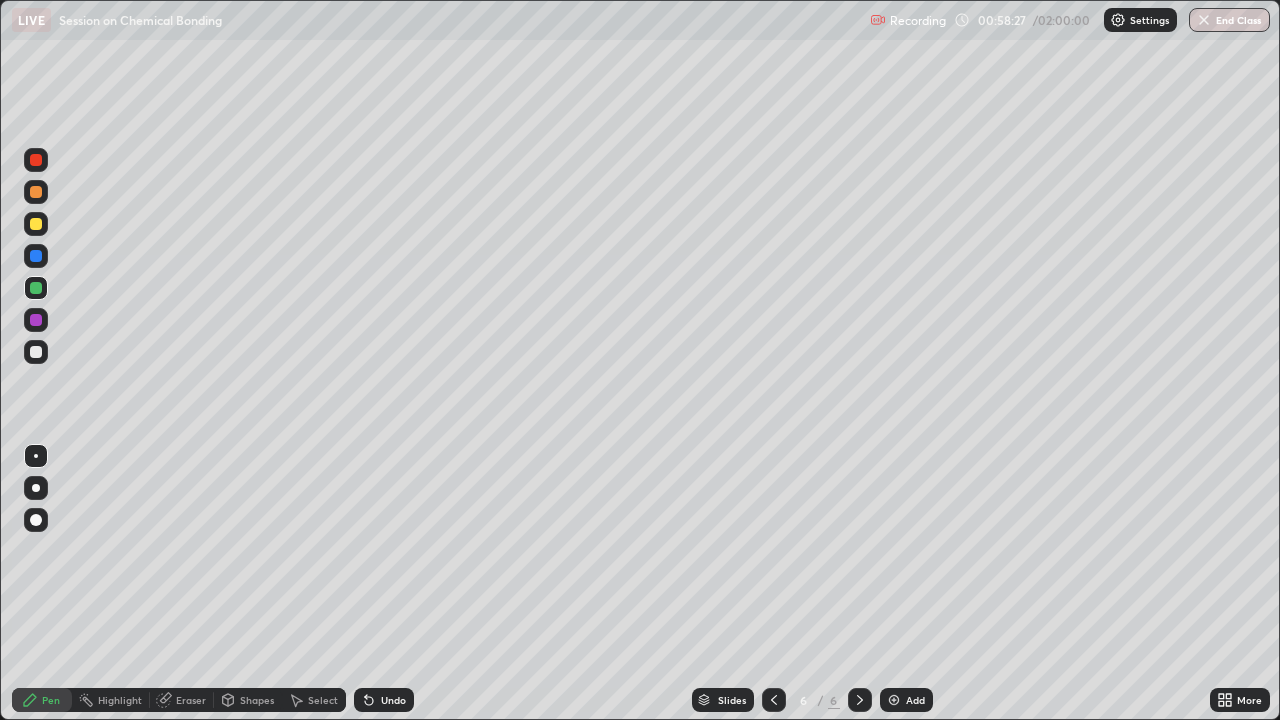 click on "Eraser" at bounding box center [191, 700] 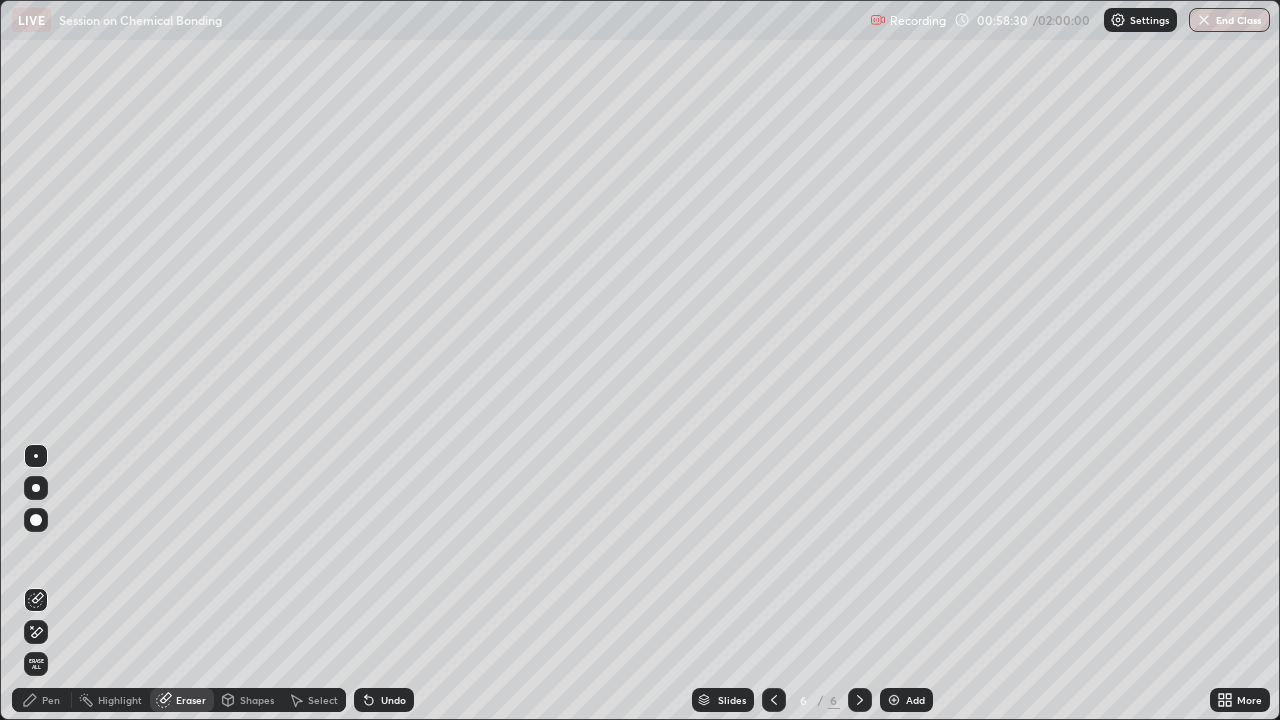 click on "Pen" at bounding box center [51, 700] 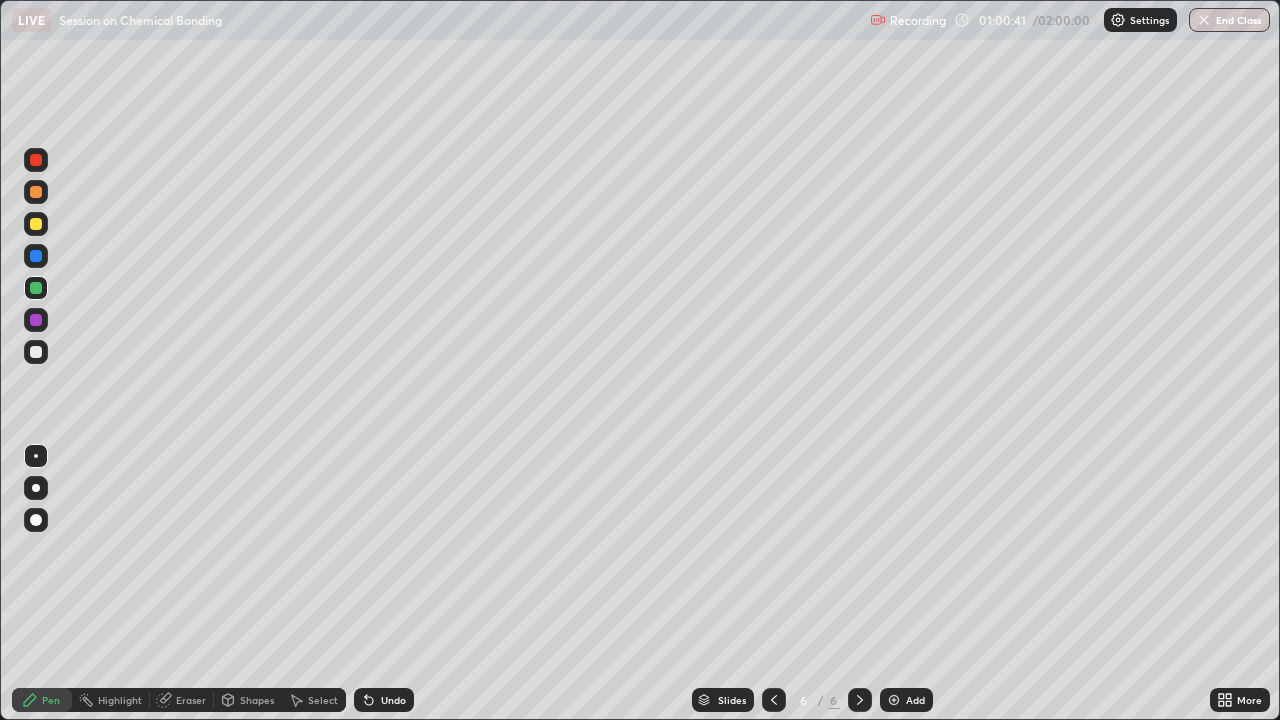 click on "Add" at bounding box center (915, 700) 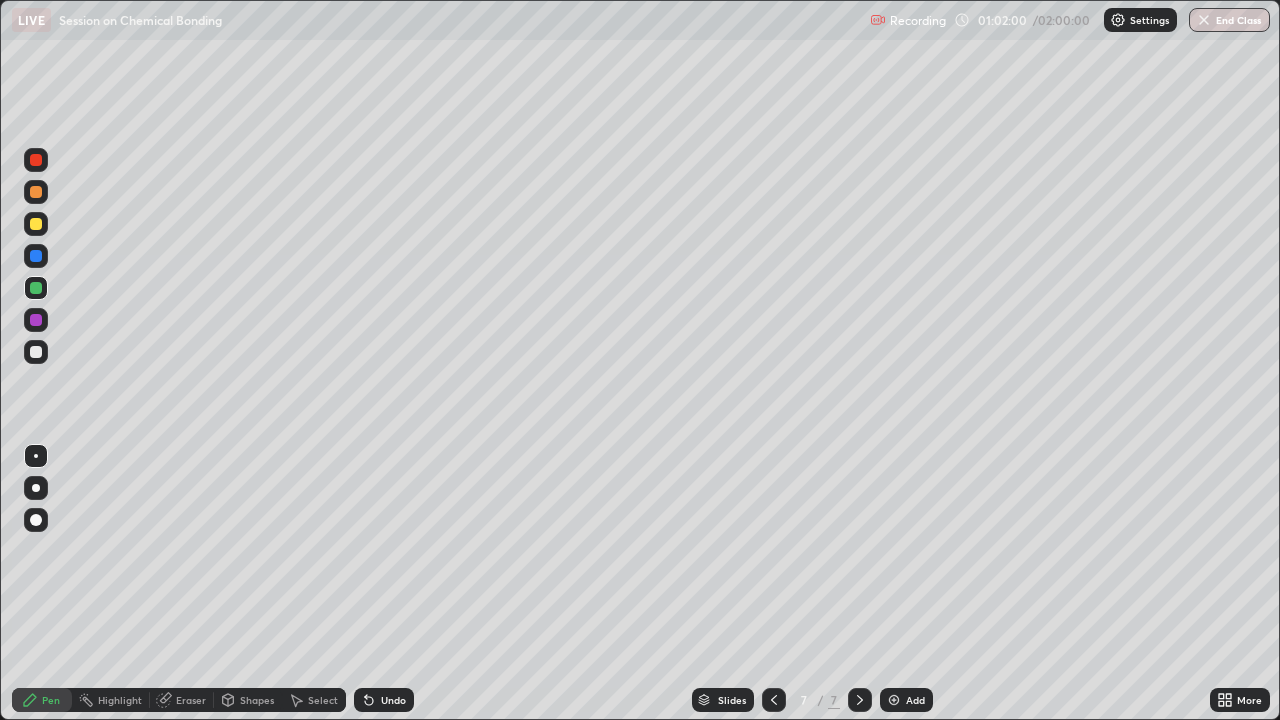 click on "Eraser" at bounding box center (182, 700) 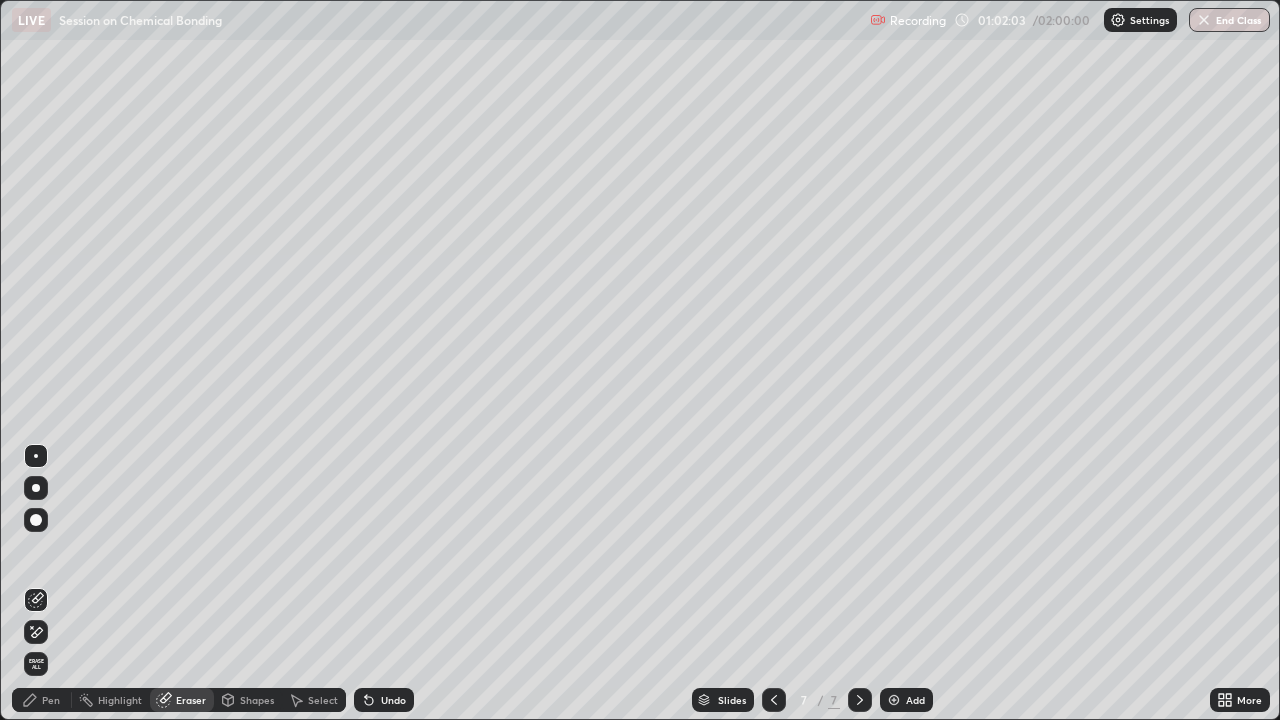 click on "Pen" at bounding box center [51, 700] 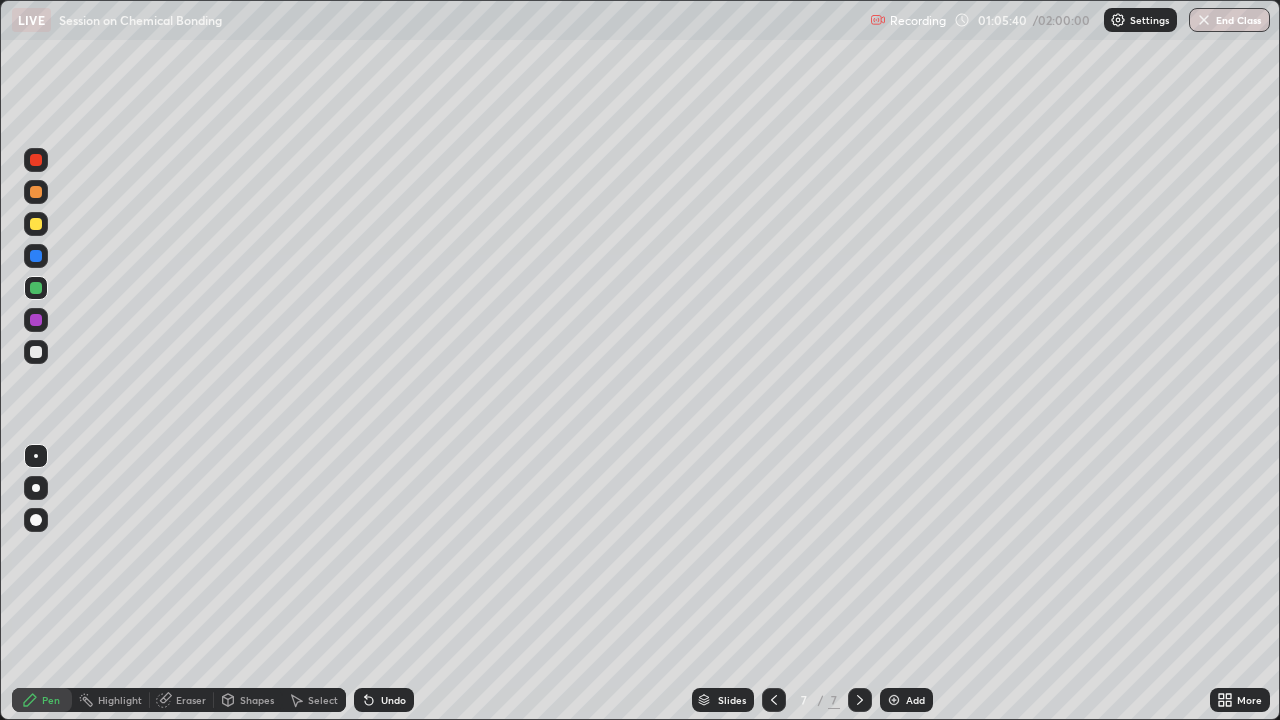 click 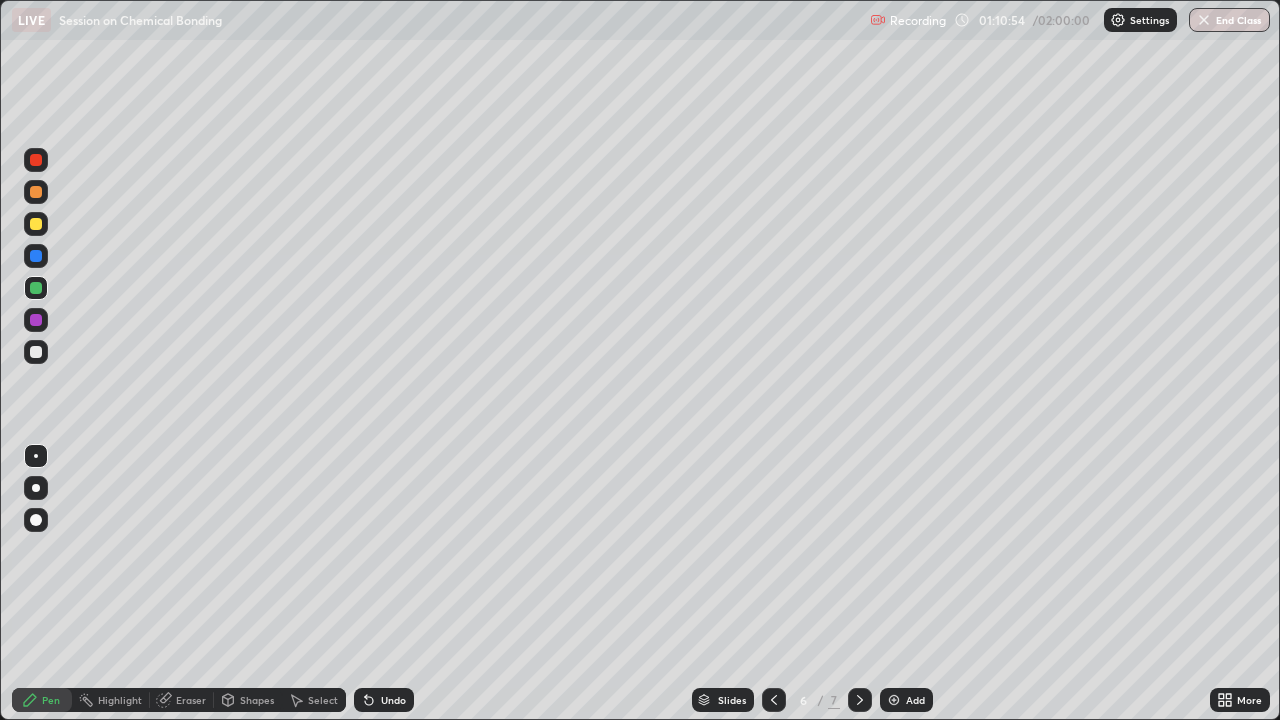 click 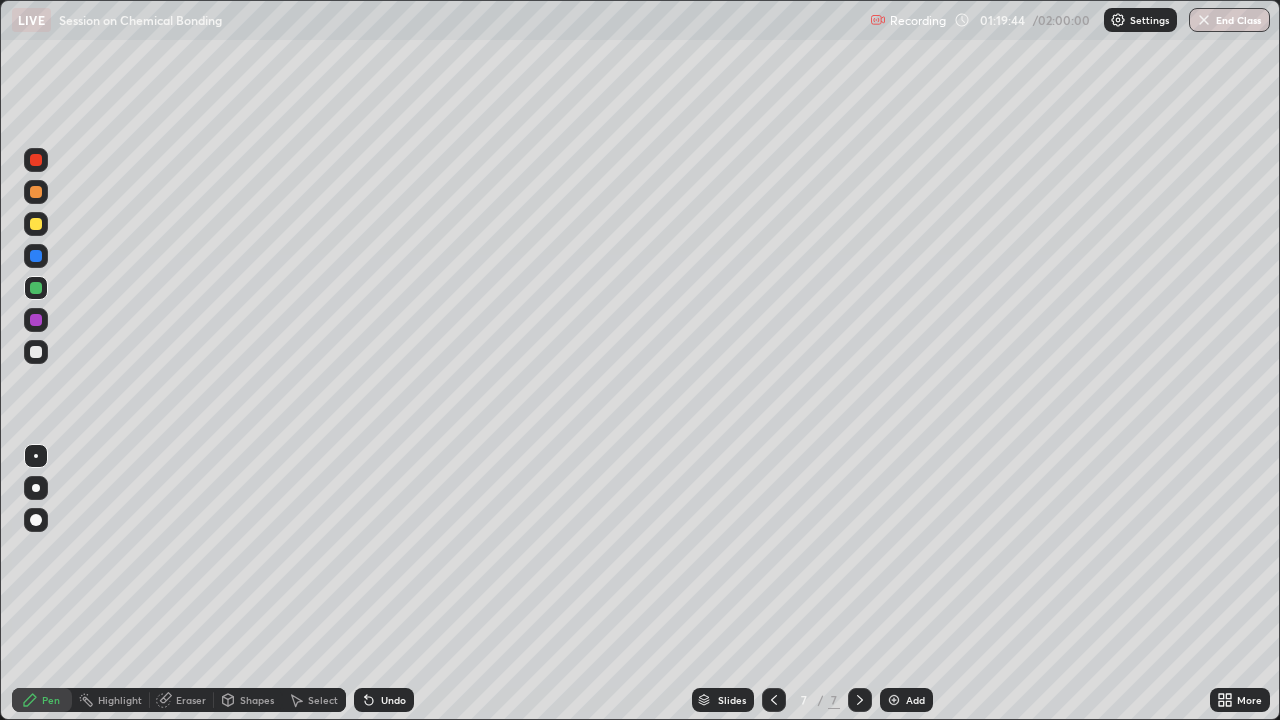 click at bounding box center [894, 700] 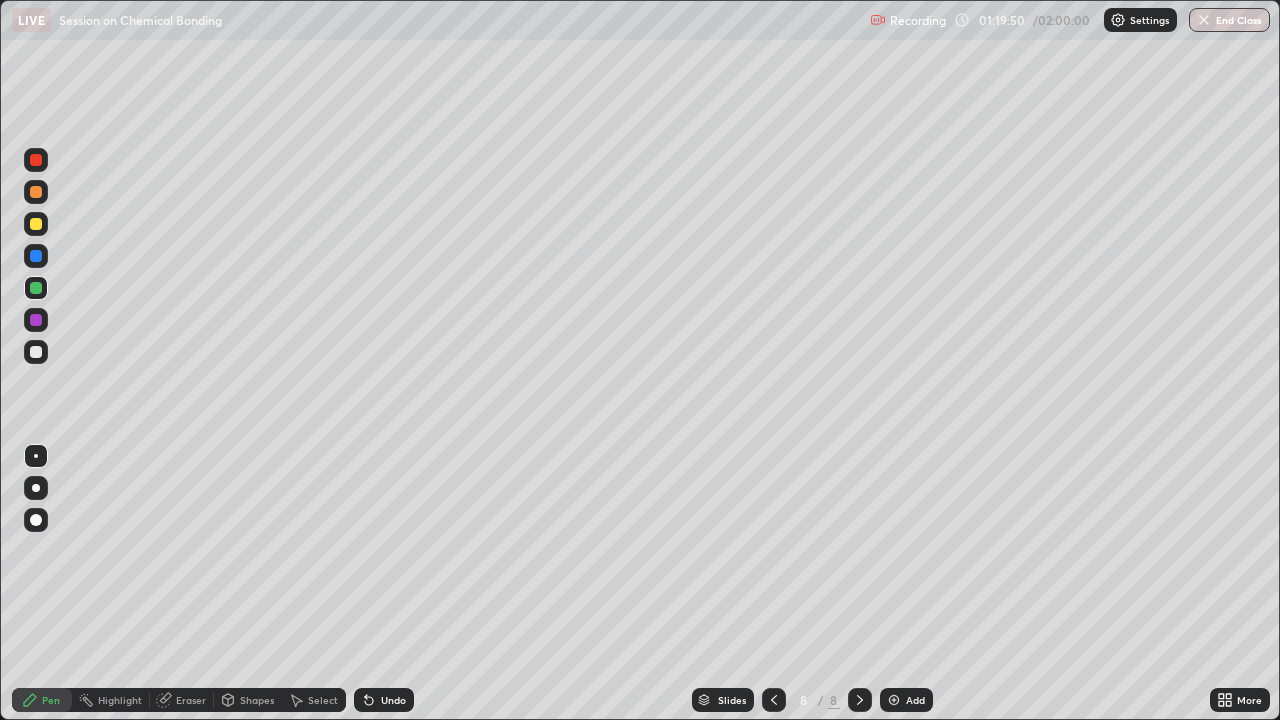 click at bounding box center (36, 352) 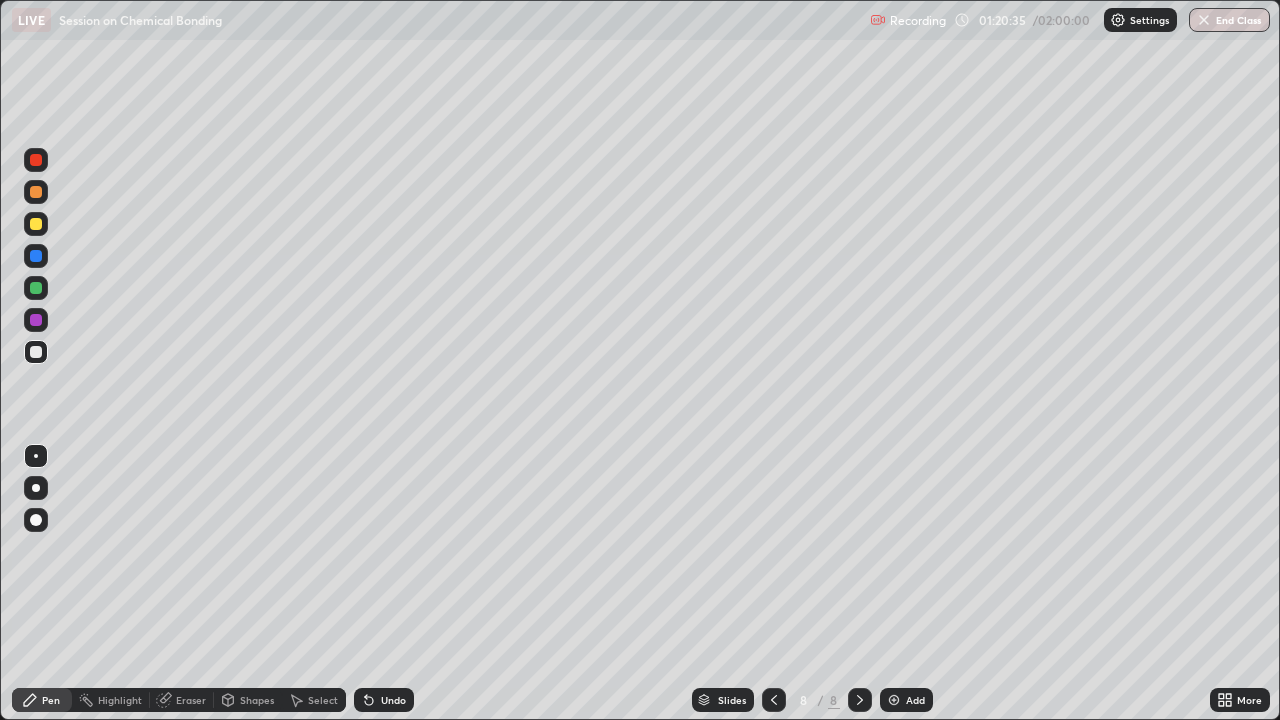 click on "Undo" at bounding box center [384, 700] 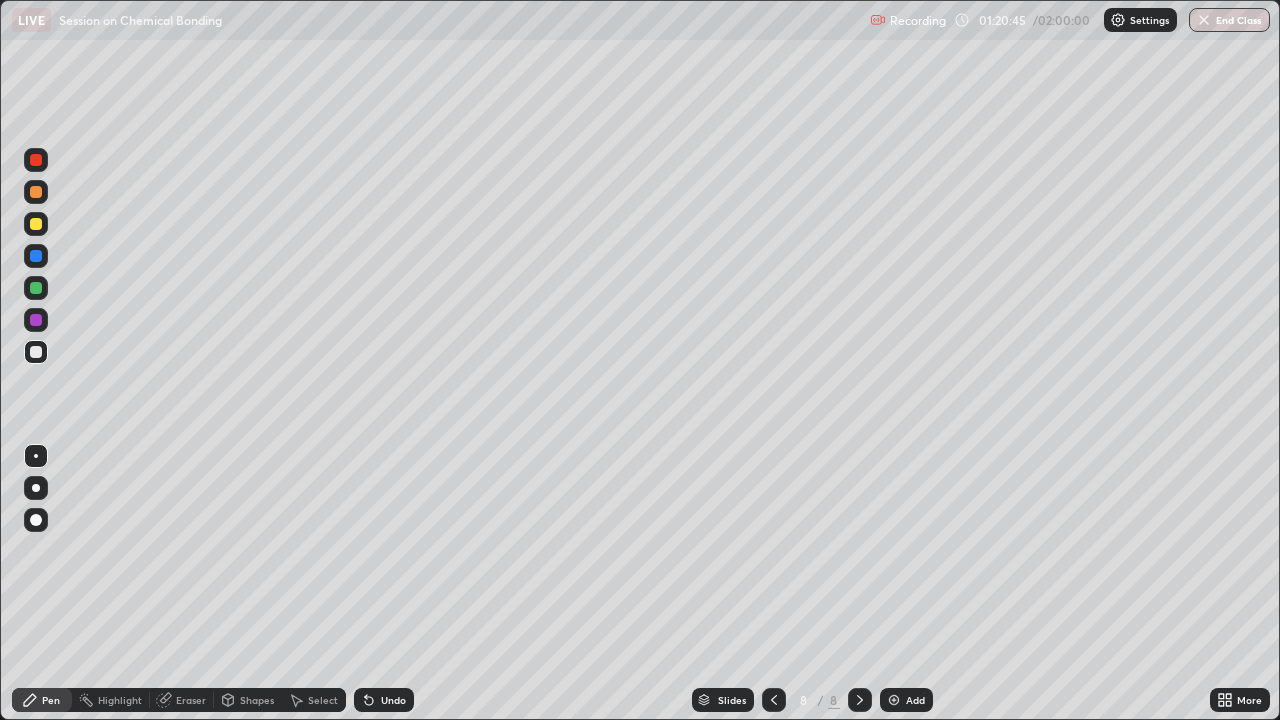 click 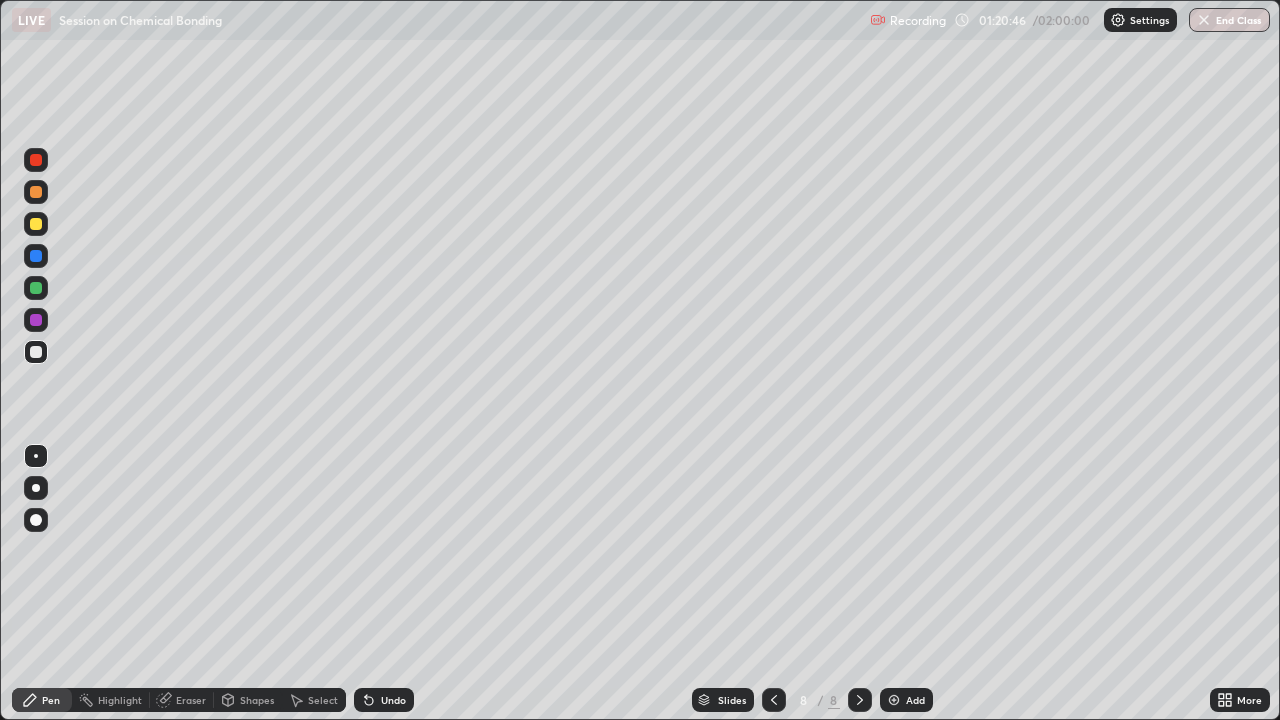 click on "Undo" at bounding box center (393, 700) 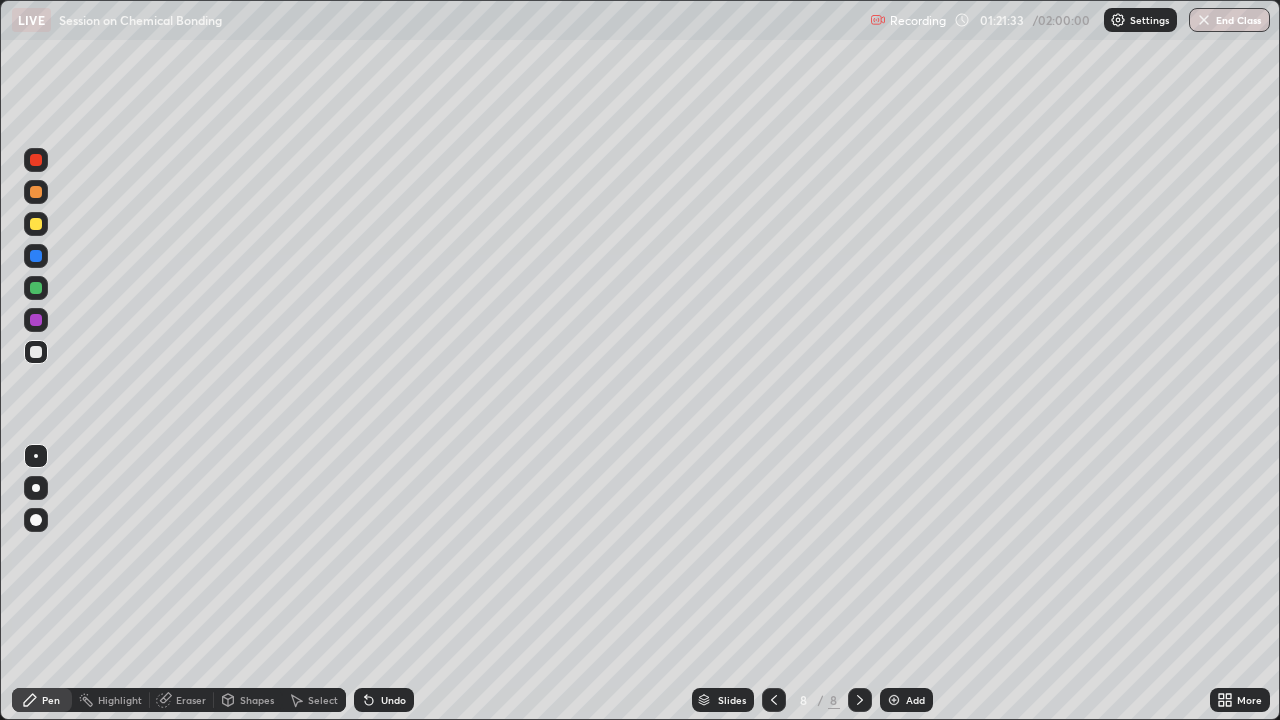 click 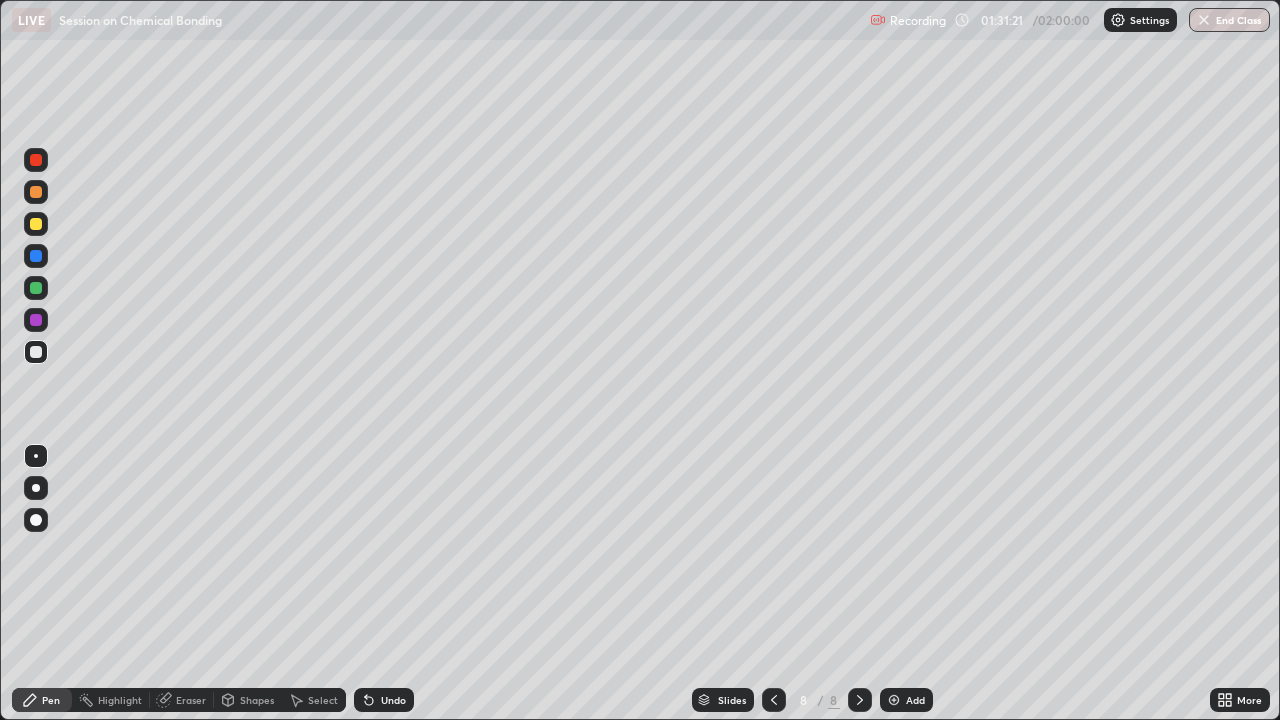 click on "Add" at bounding box center [906, 700] 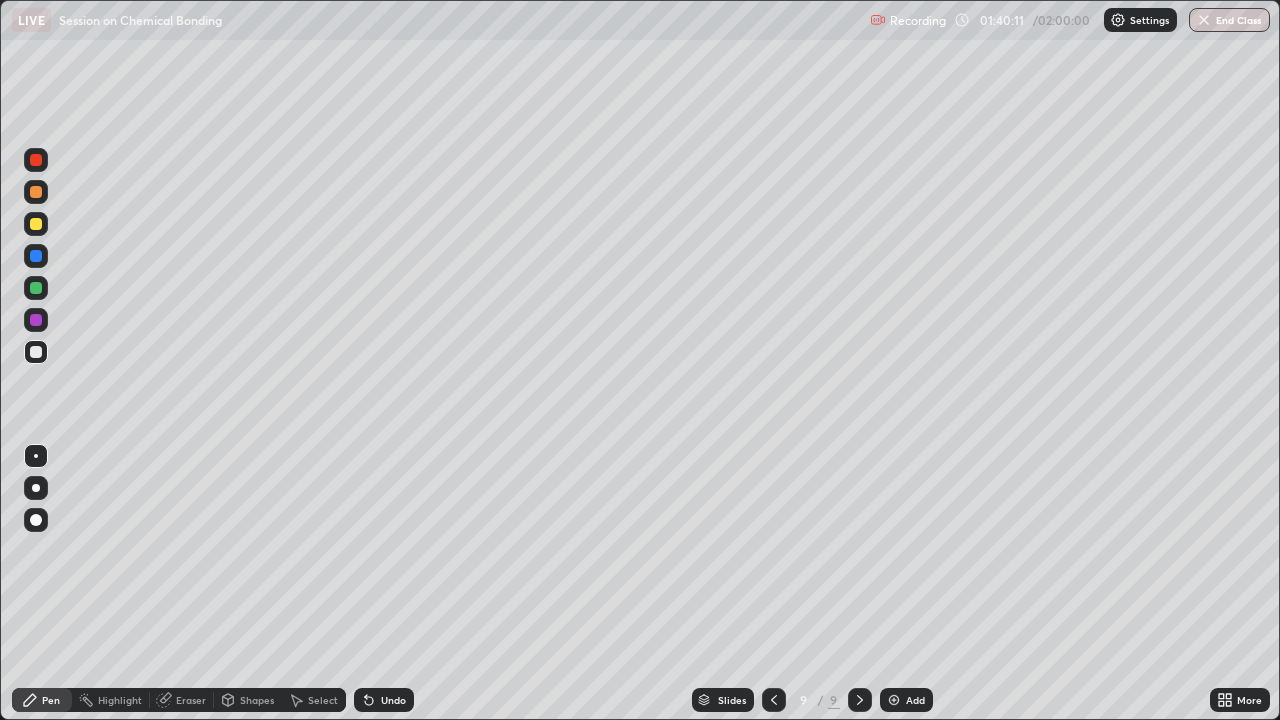 click on "Undo" at bounding box center [393, 700] 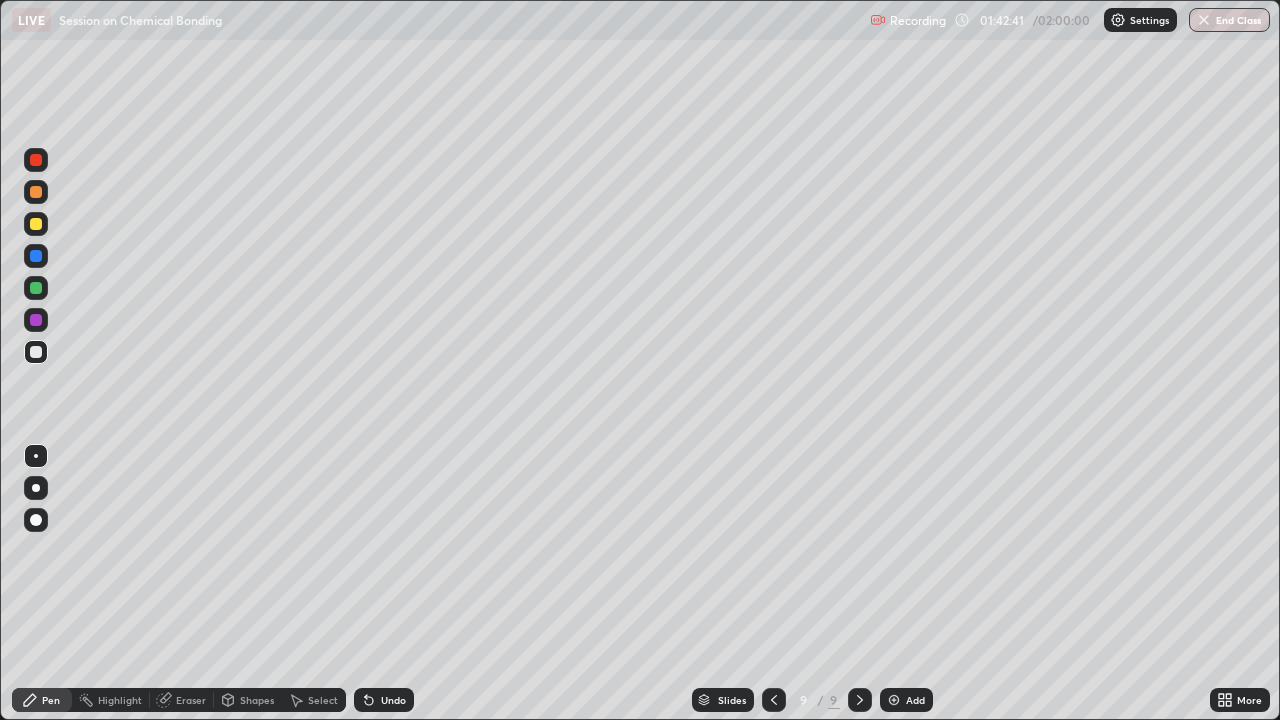 click on "Add" at bounding box center [906, 700] 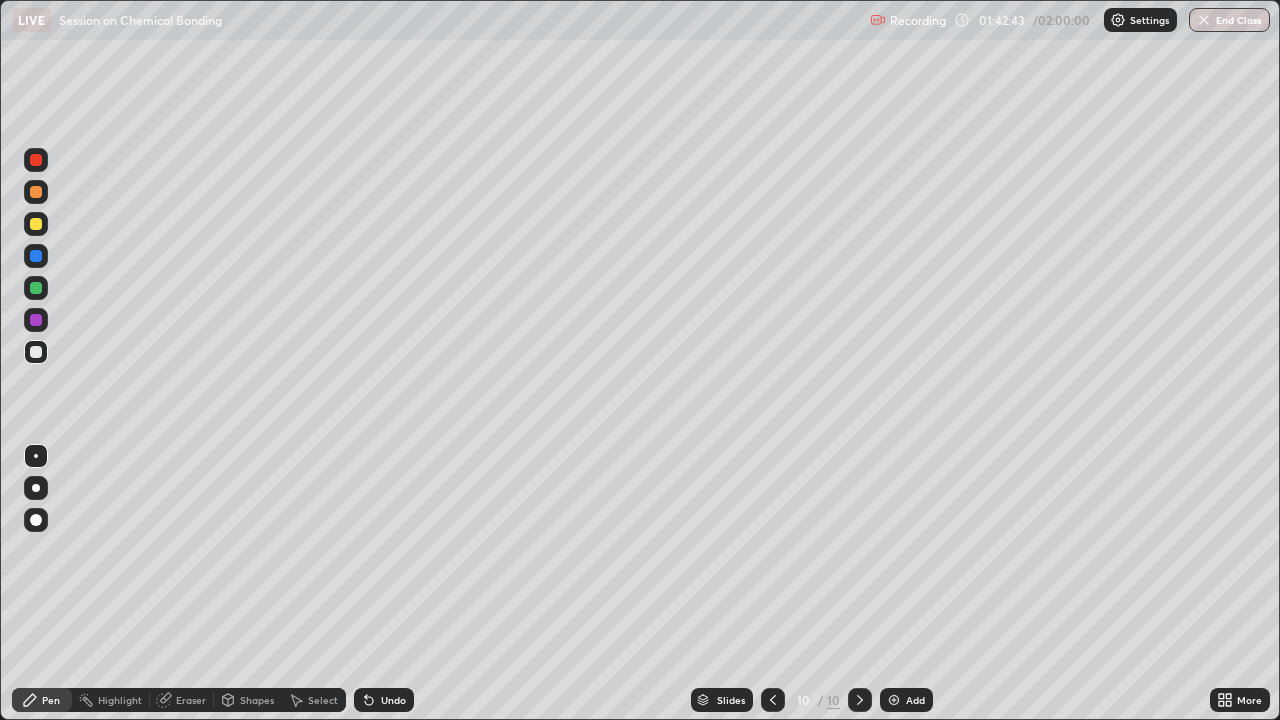 click 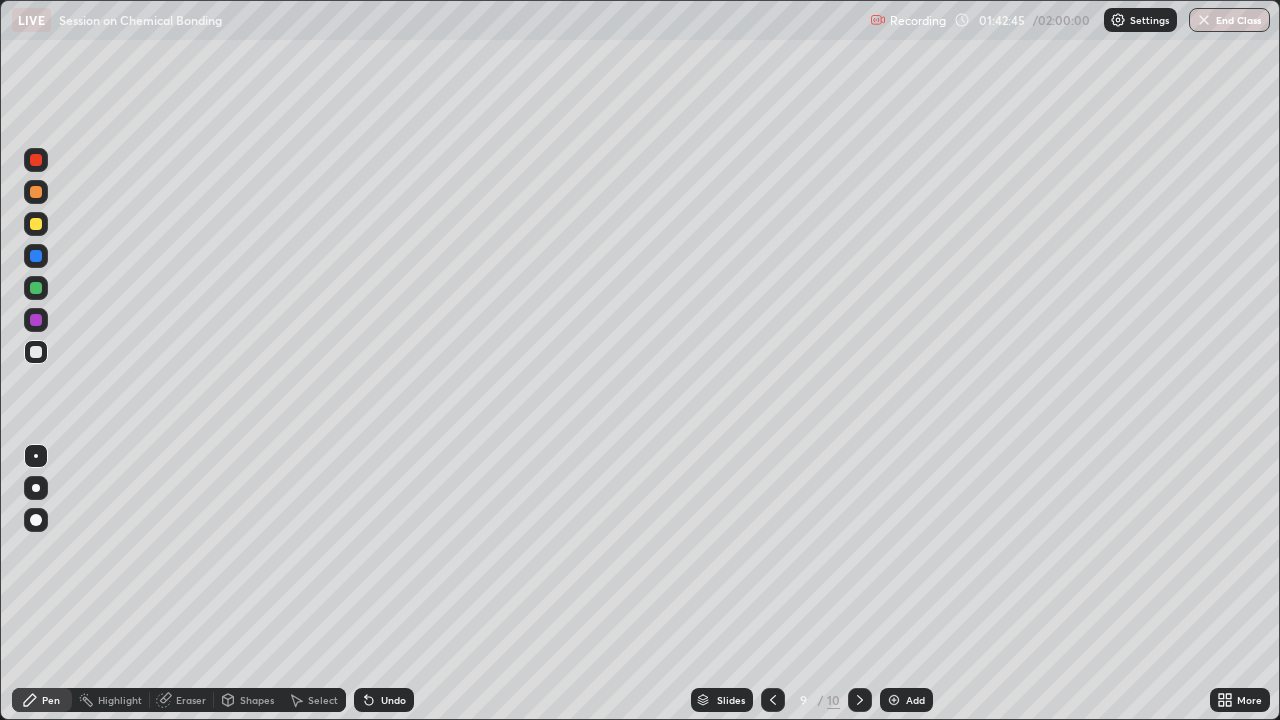 click on "Select" at bounding box center [323, 700] 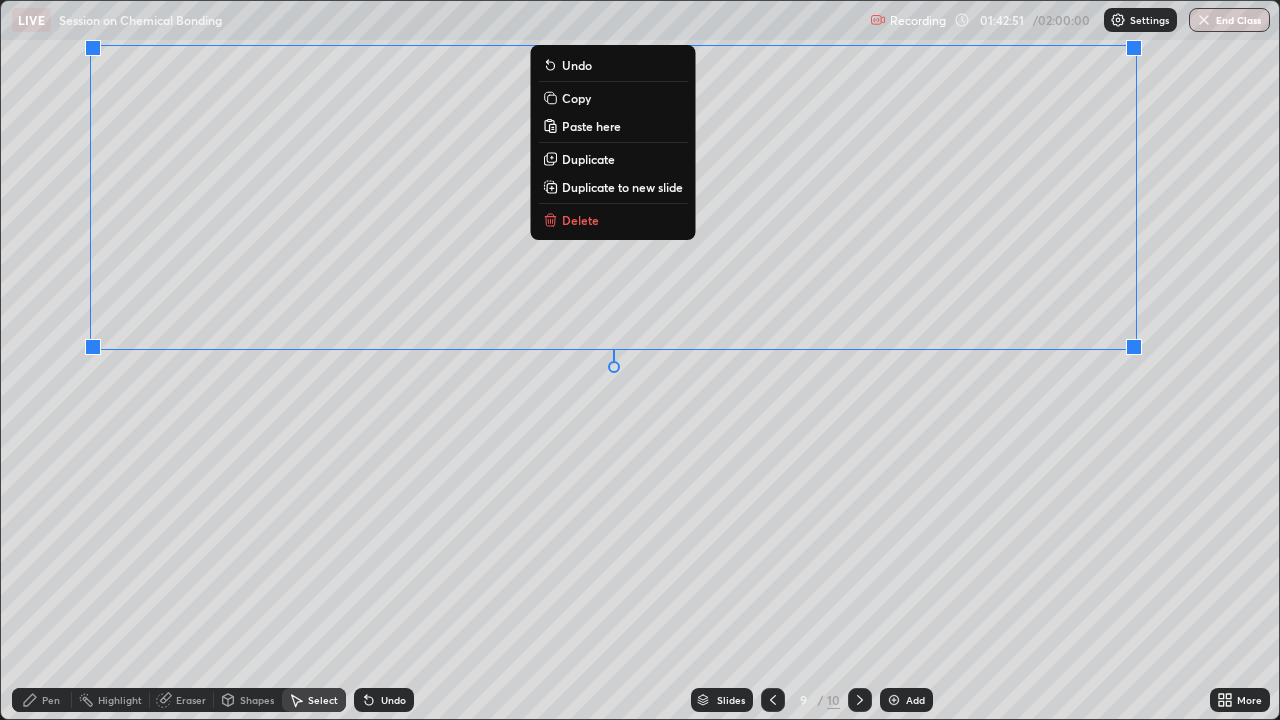 click on "Pen" at bounding box center (51, 700) 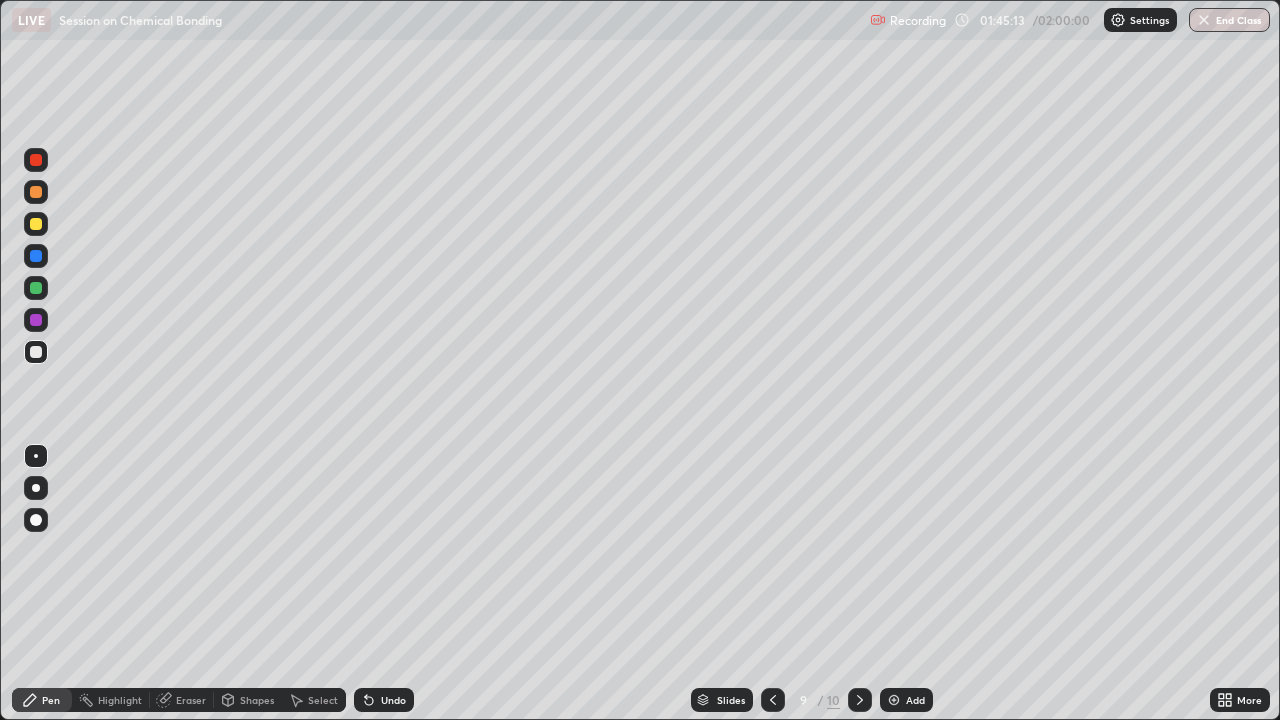 click at bounding box center [860, 700] 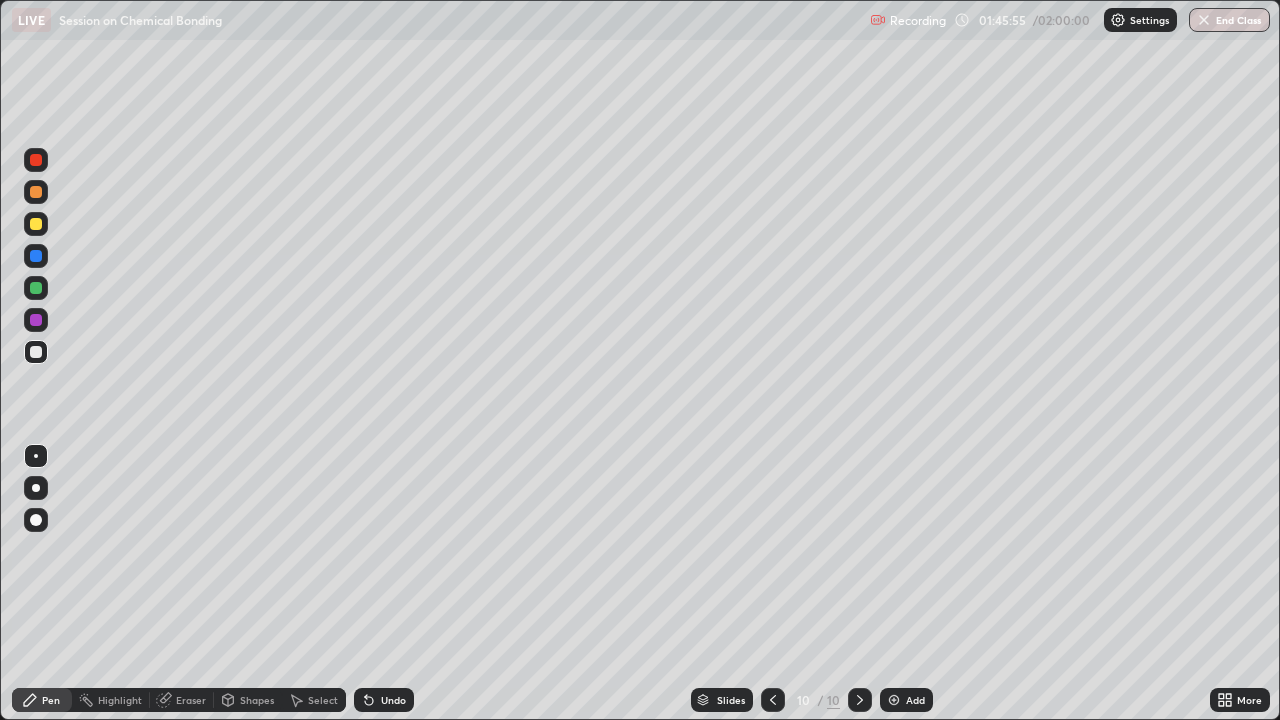 click at bounding box center [36, 288] 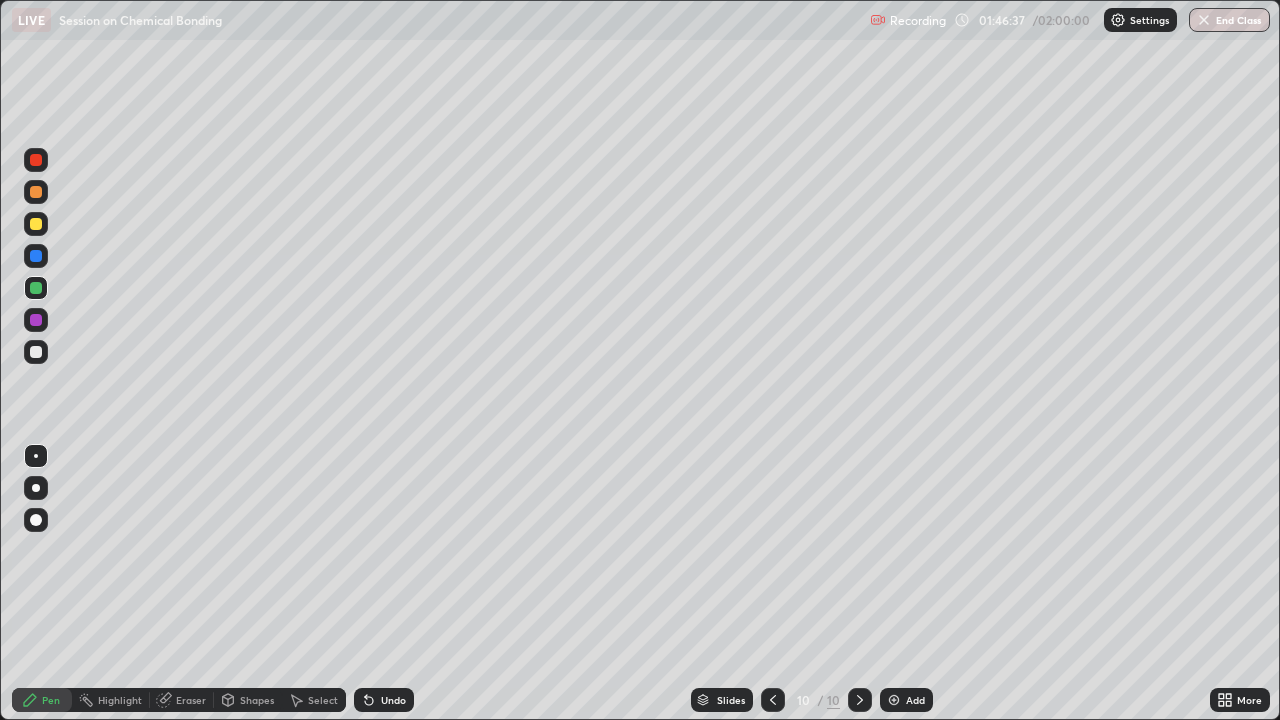 click on "Select" at bounding box center [314, 700] 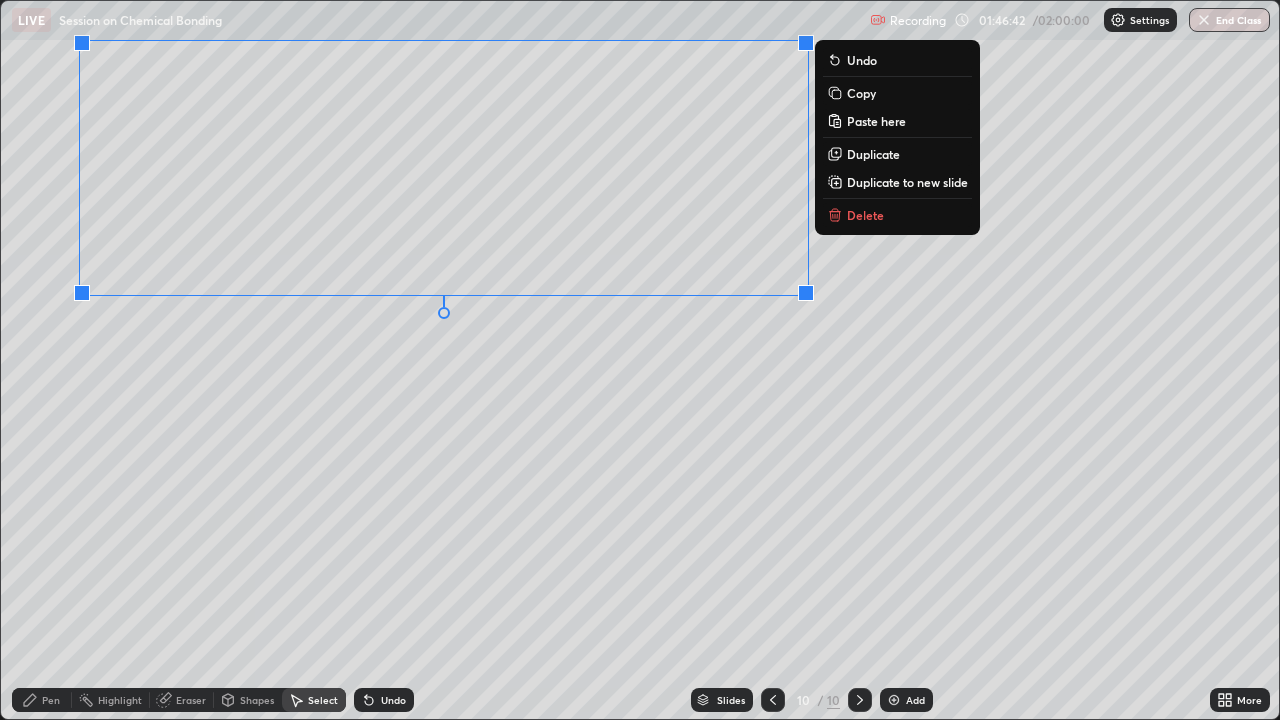 click on "Pen" at bounding box center (42, 700) 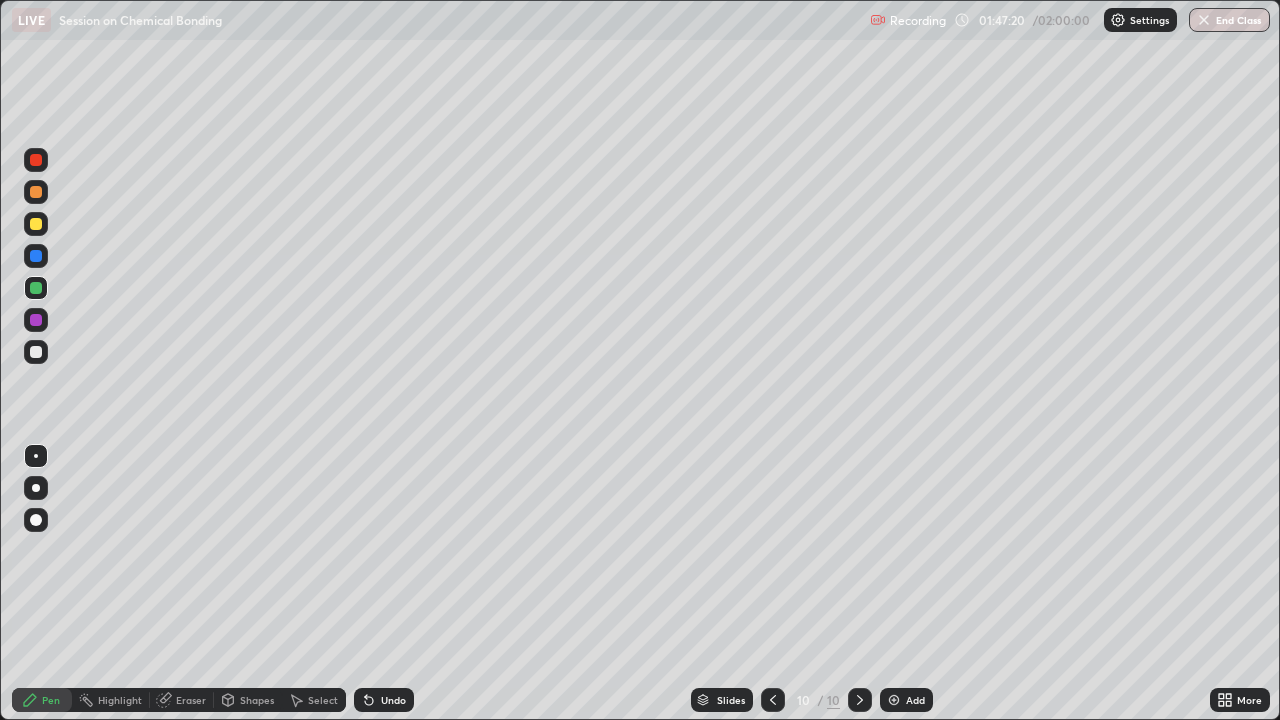 click at bounding box center [36, 352] 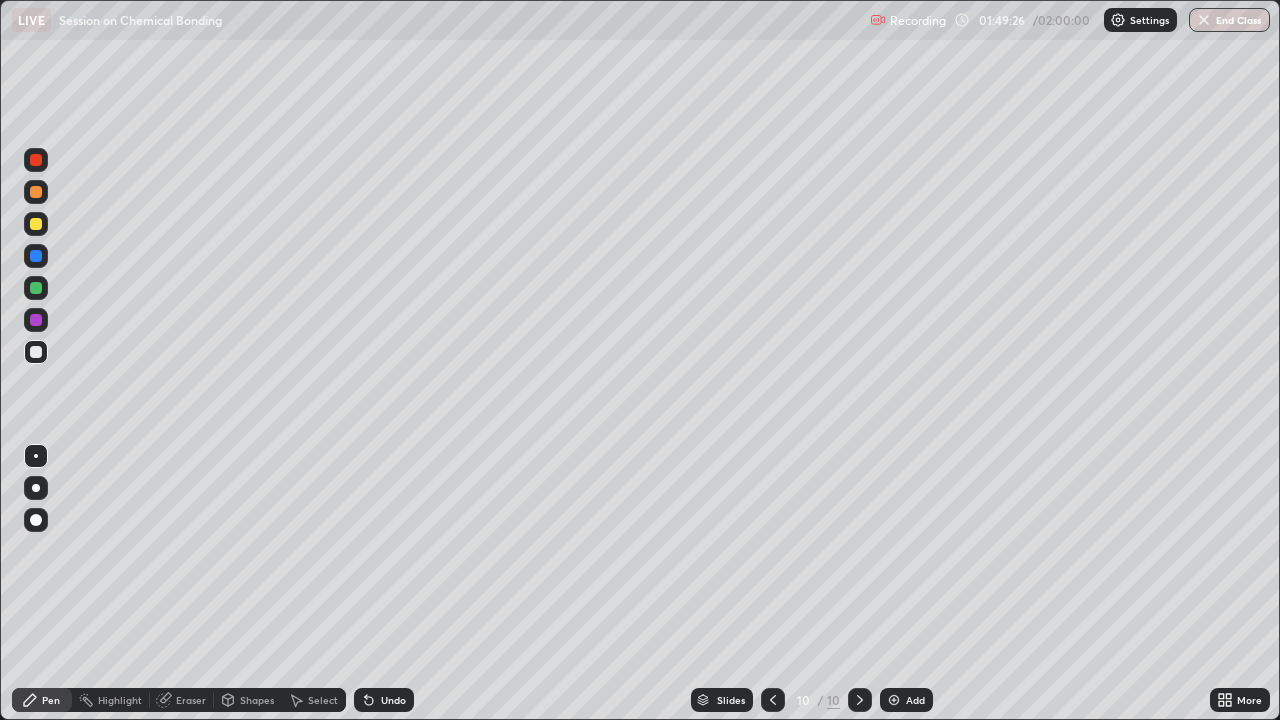 click at bounding box center (894, 700) 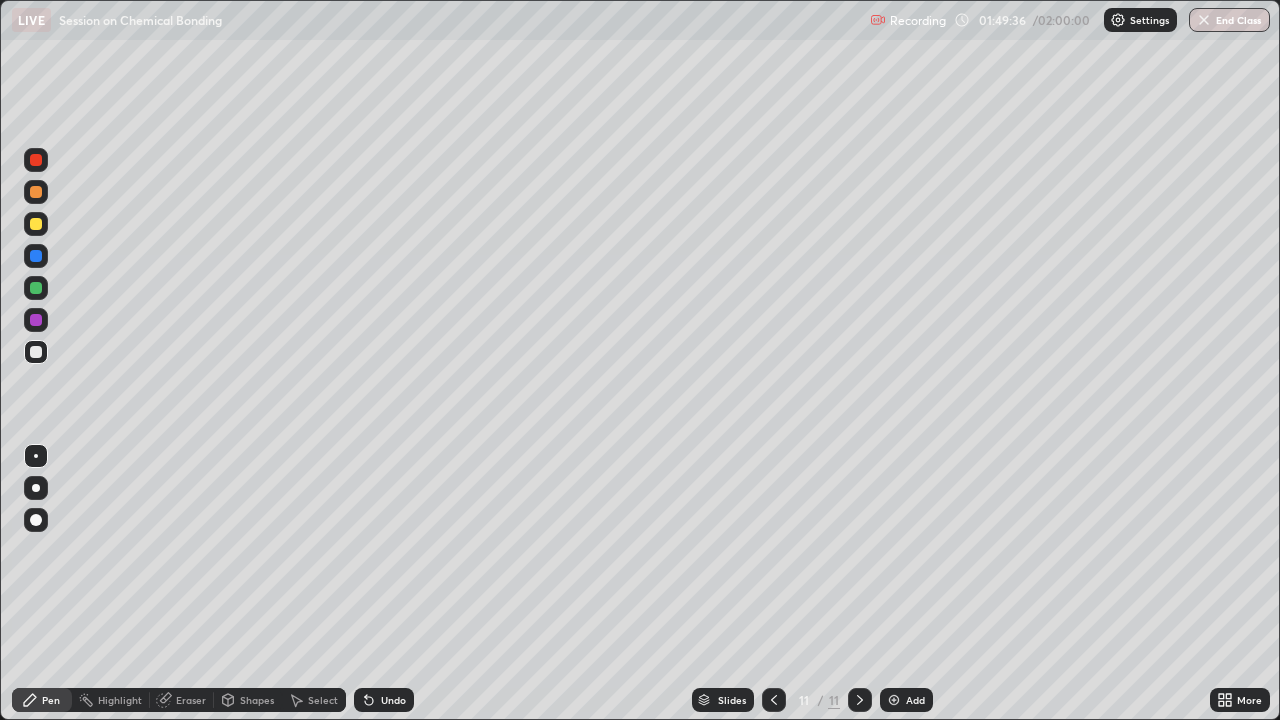 click 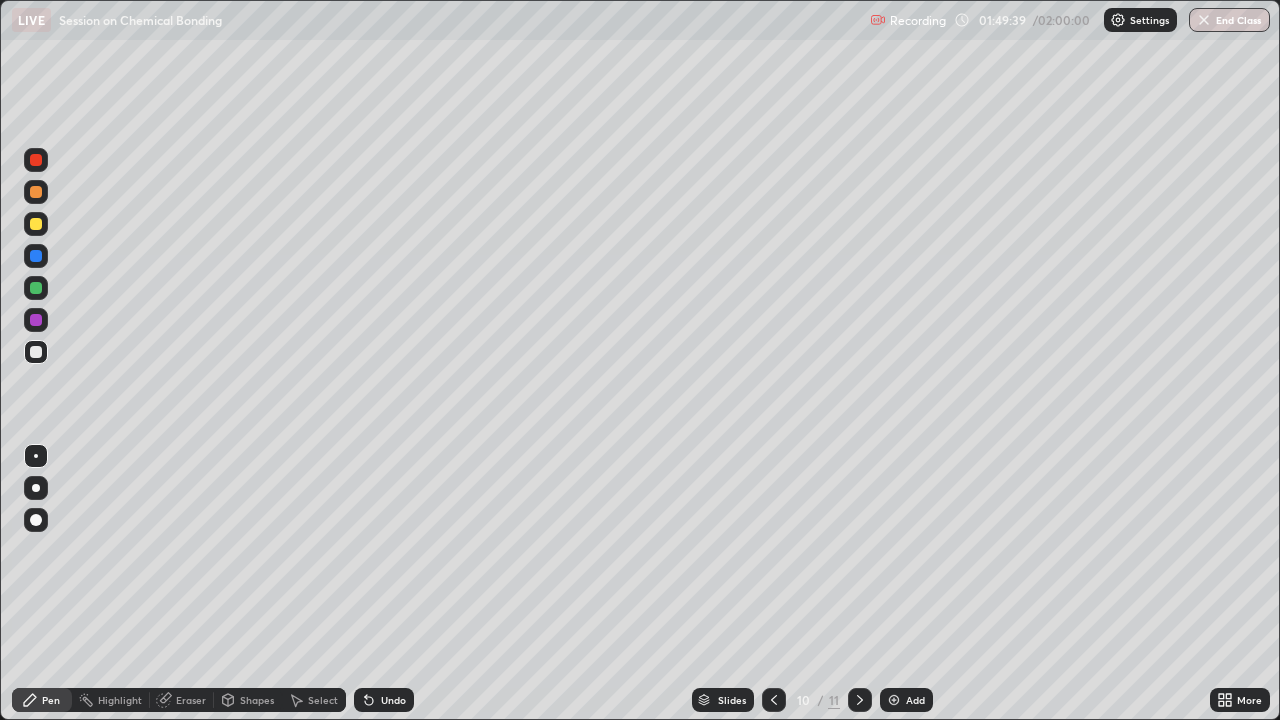 click 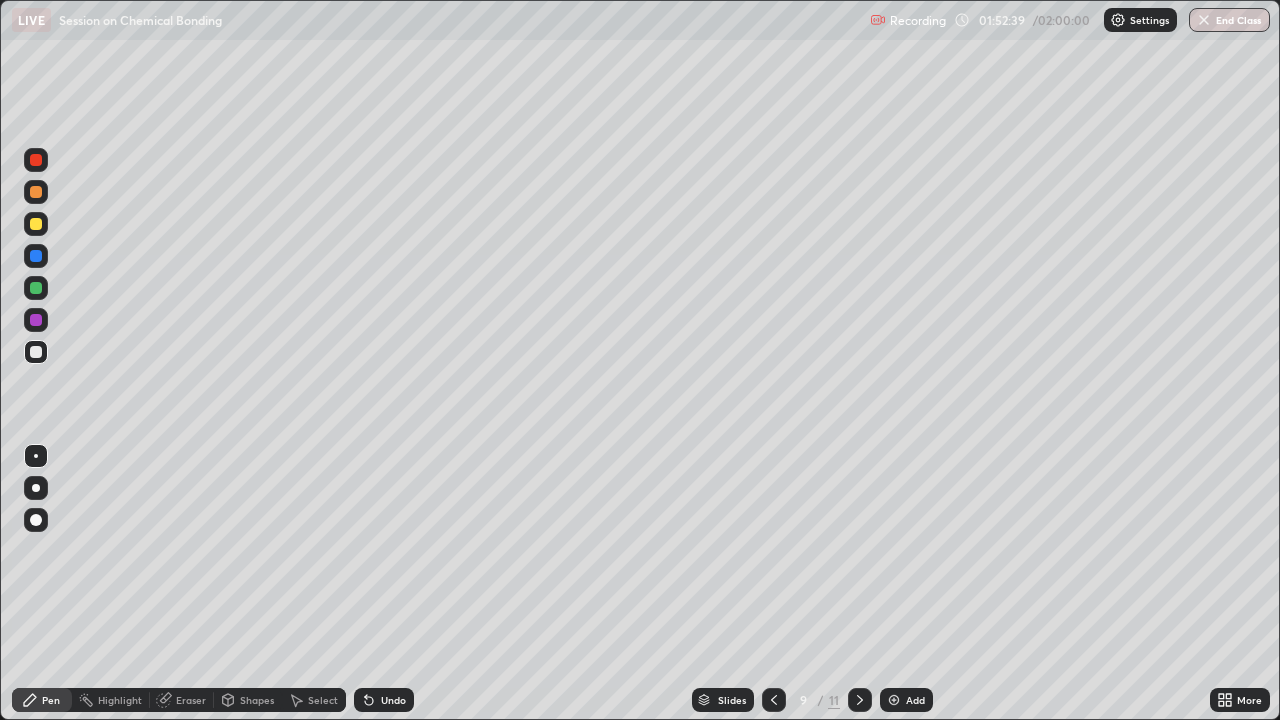 click 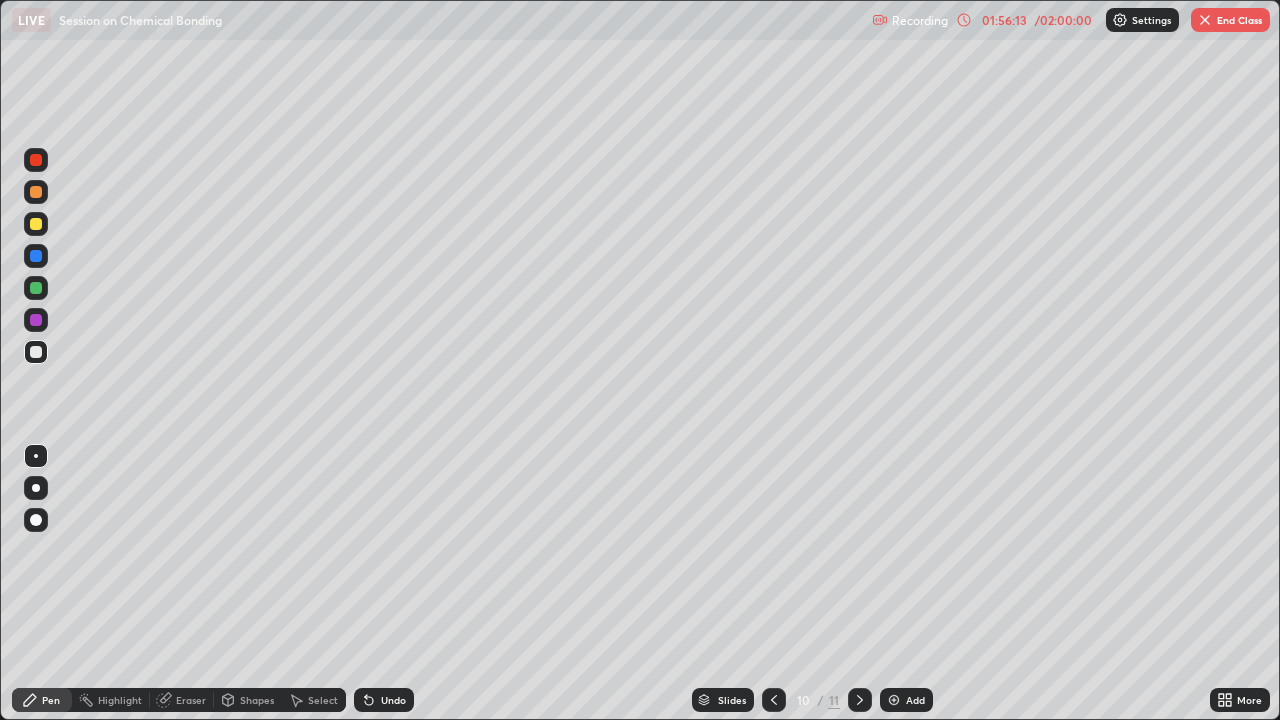 click 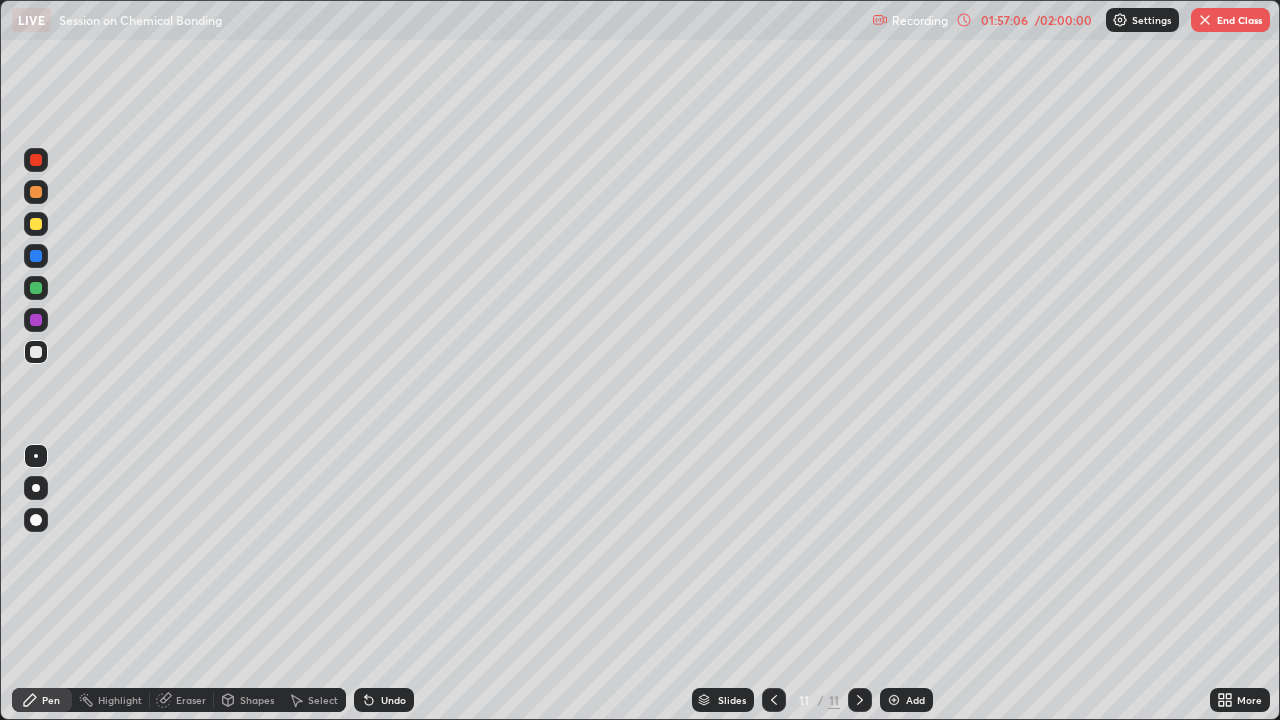 click at bounding box center (1205, 20) 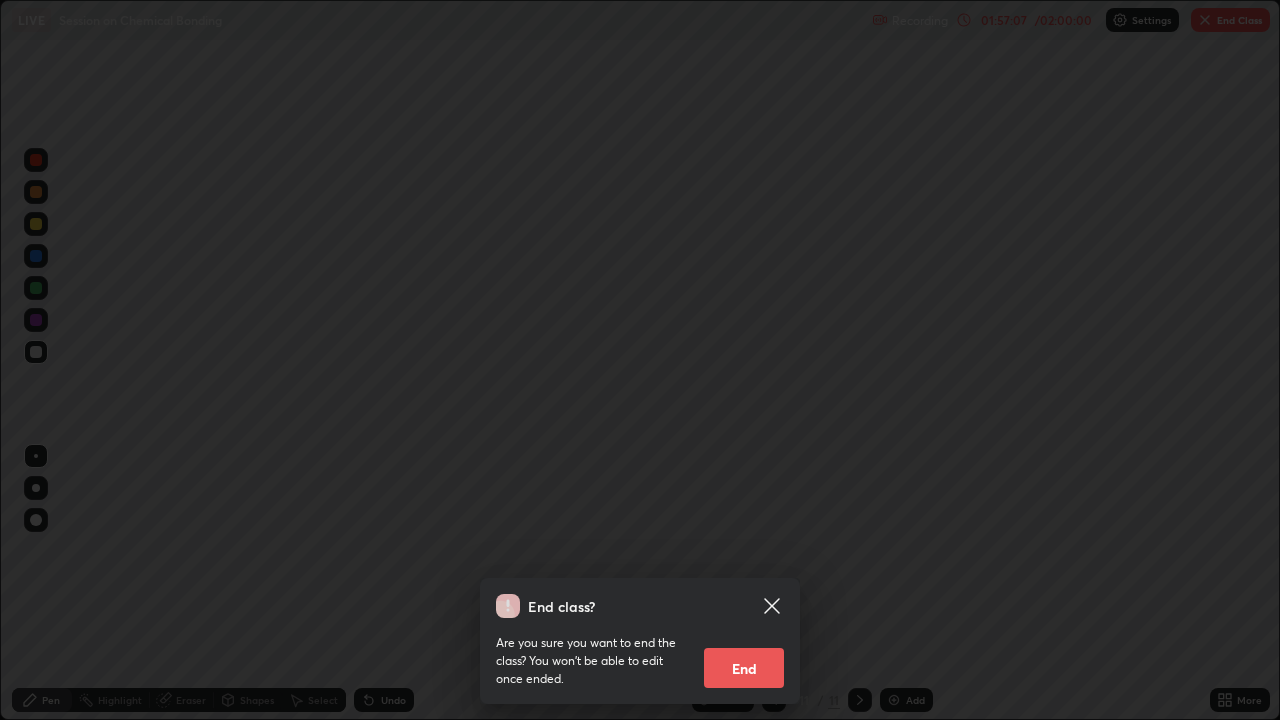 click on "End" at bounding box center (744, 668) 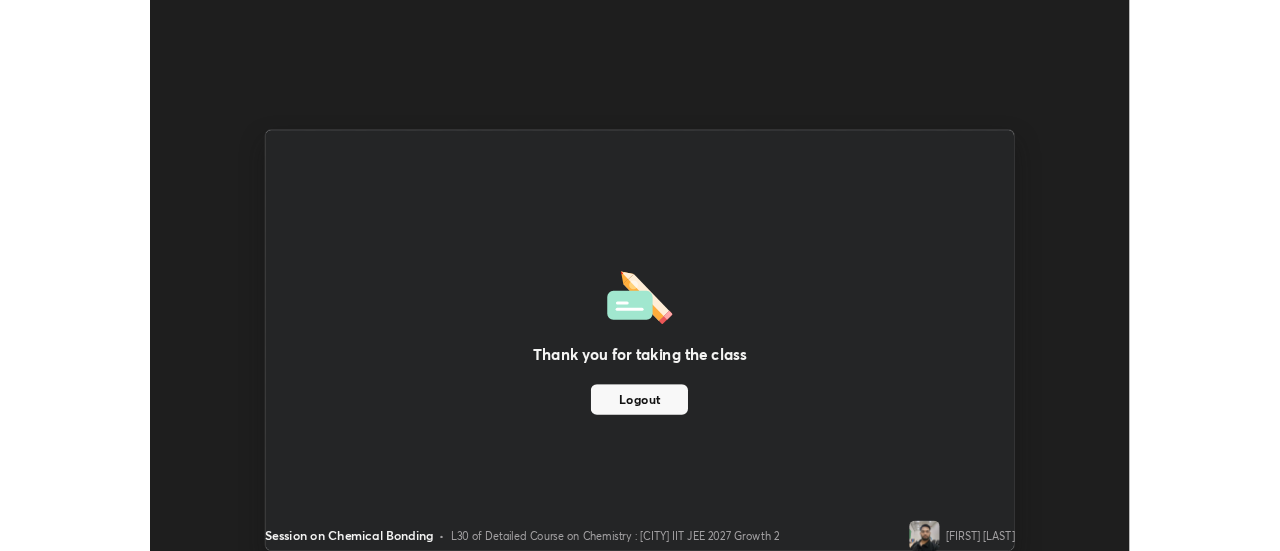 scroll, scrollTop: 551, scrollLeft: 1280, axis: both 